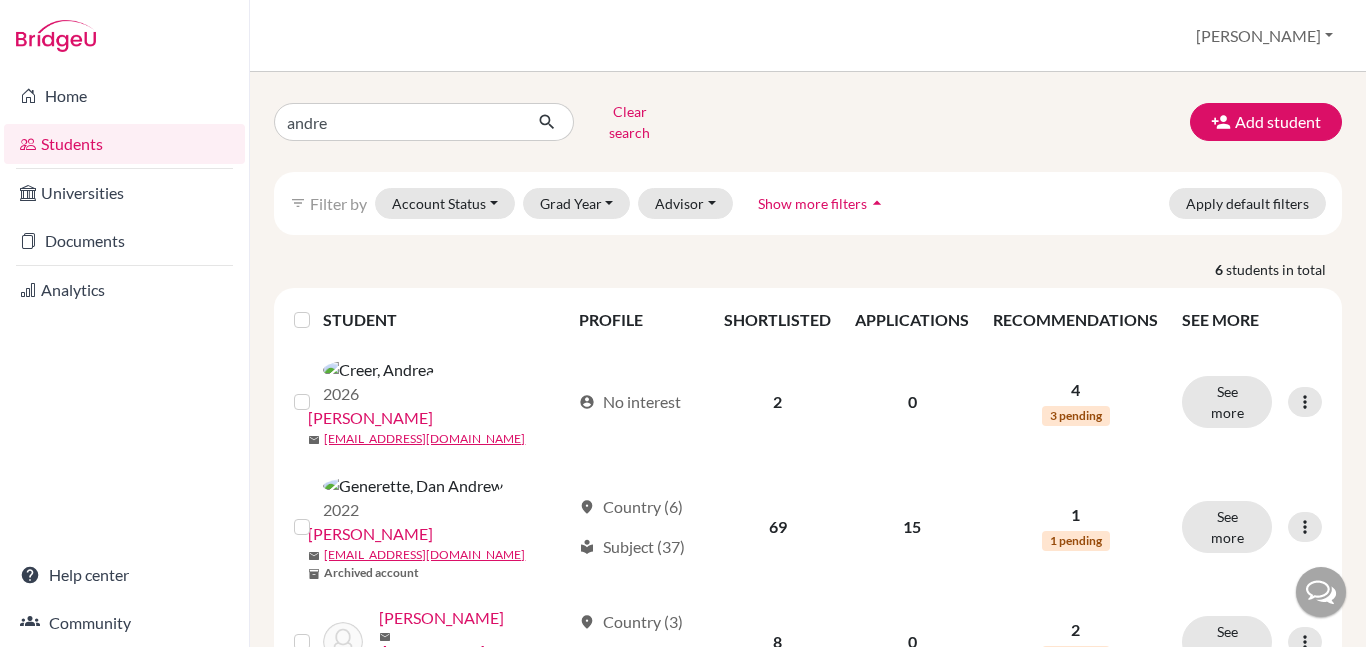scroll, scrollTop: 0, scrollLeft: 0, axis: both 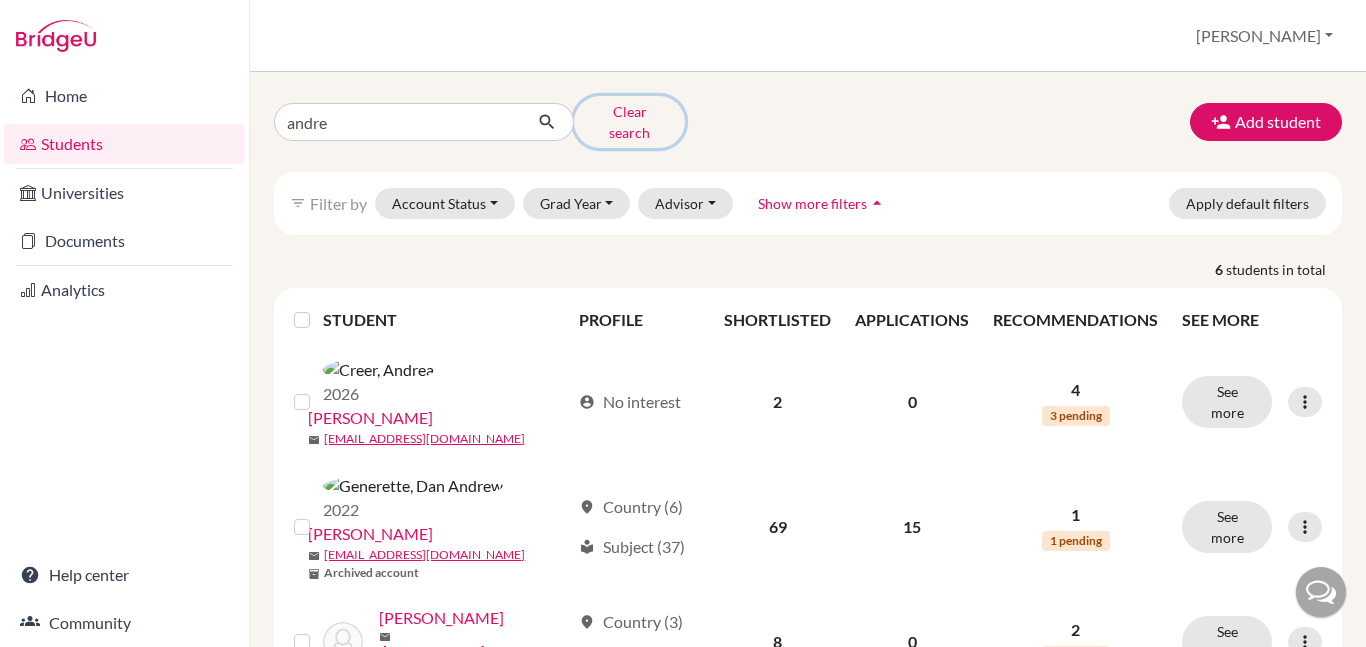 click on "Clear search" at bounding box center (629, 122) 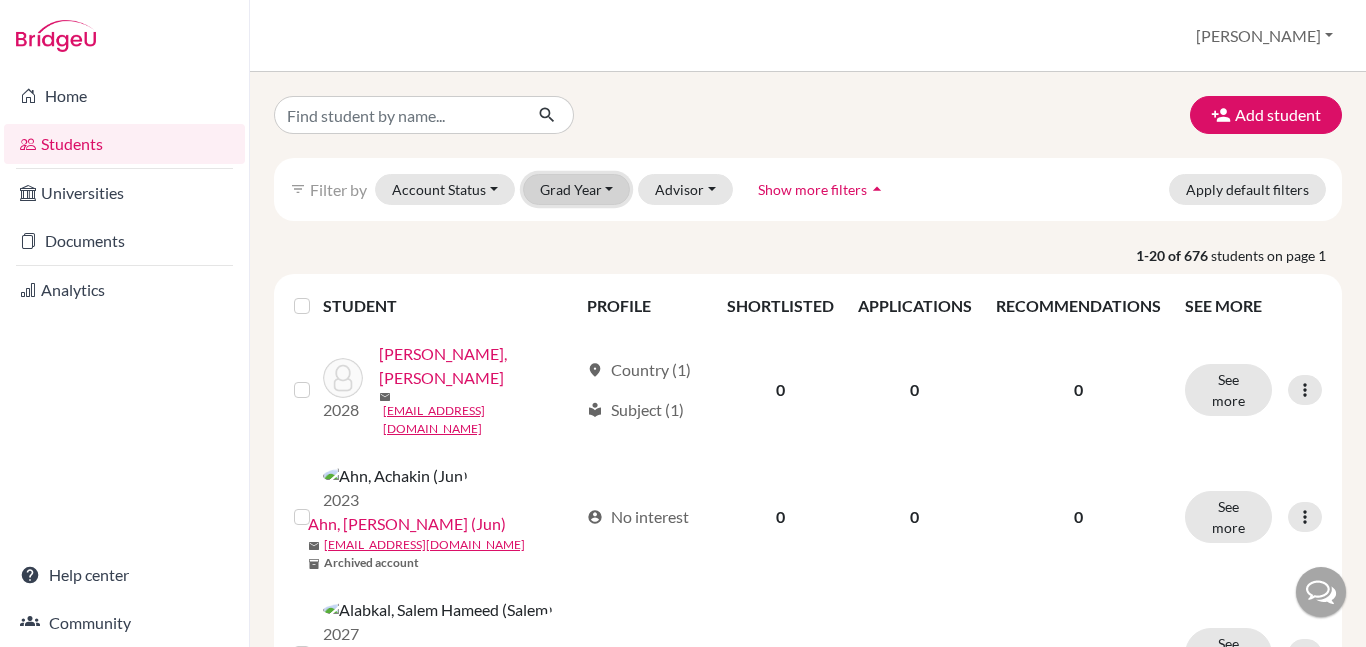click on "Grad Year" at bounding box center (577, 189) 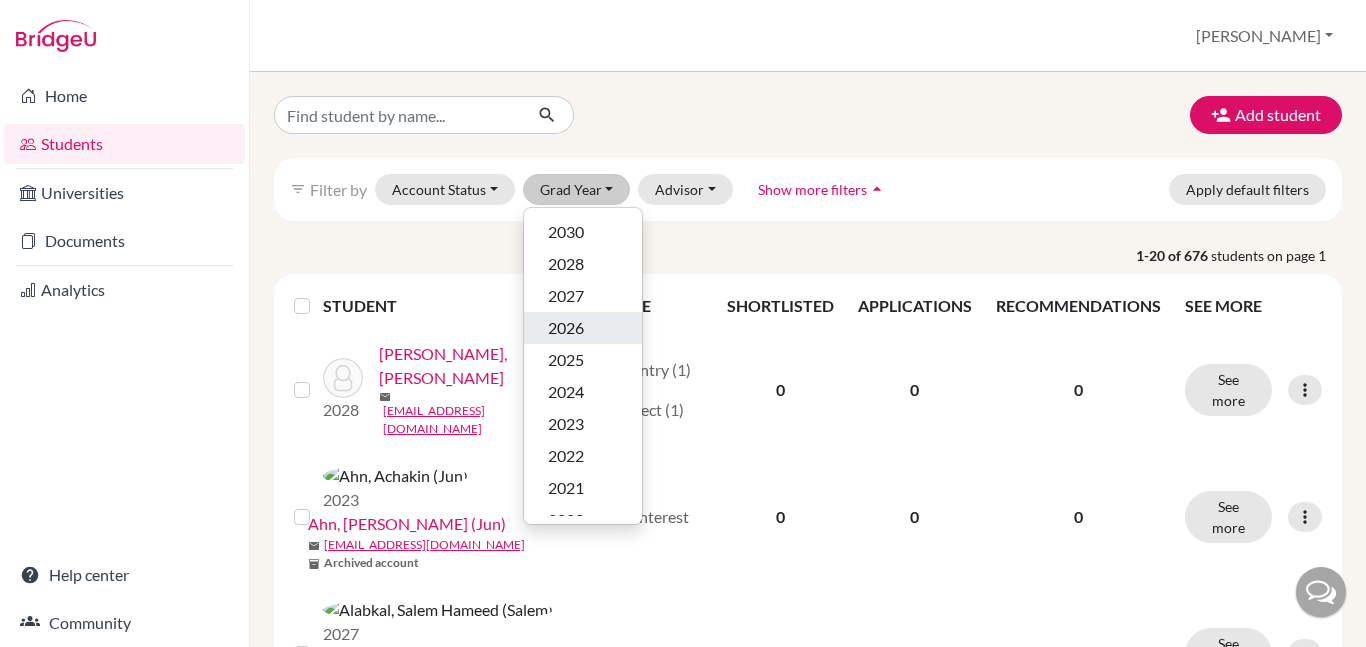 click on "2026" at bounding box center [583, 328] 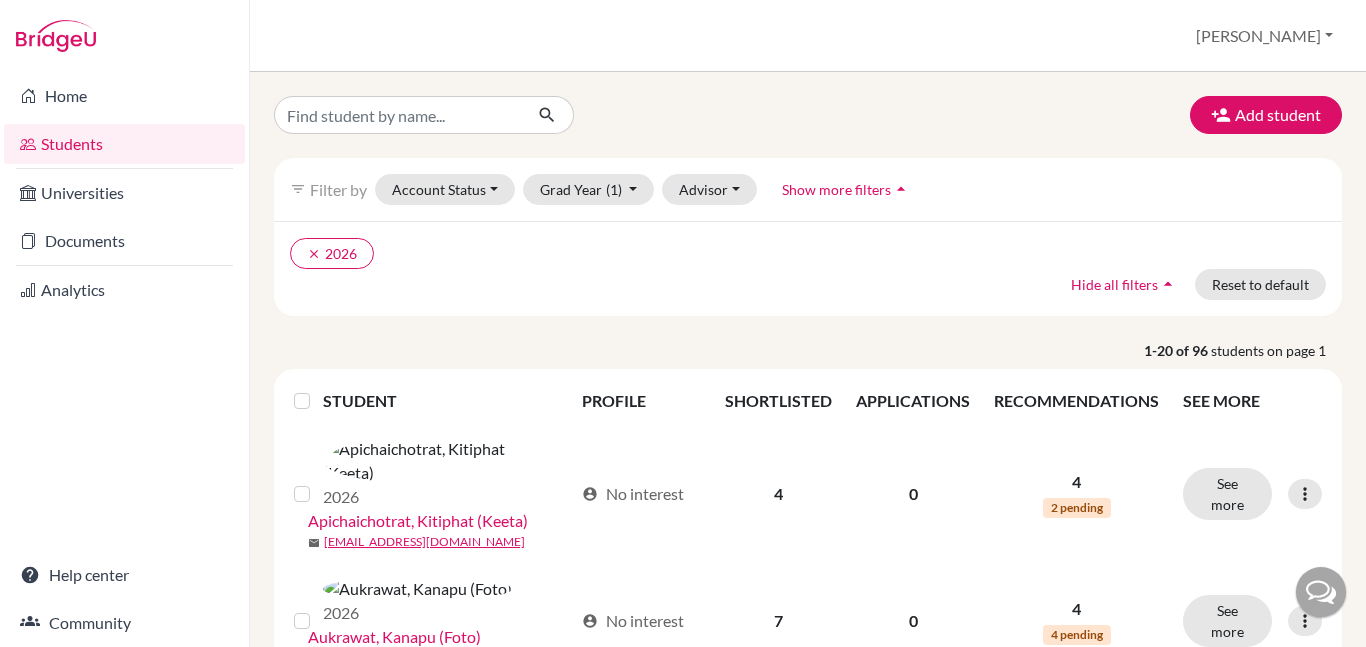 click at bounding box center [318, 389] 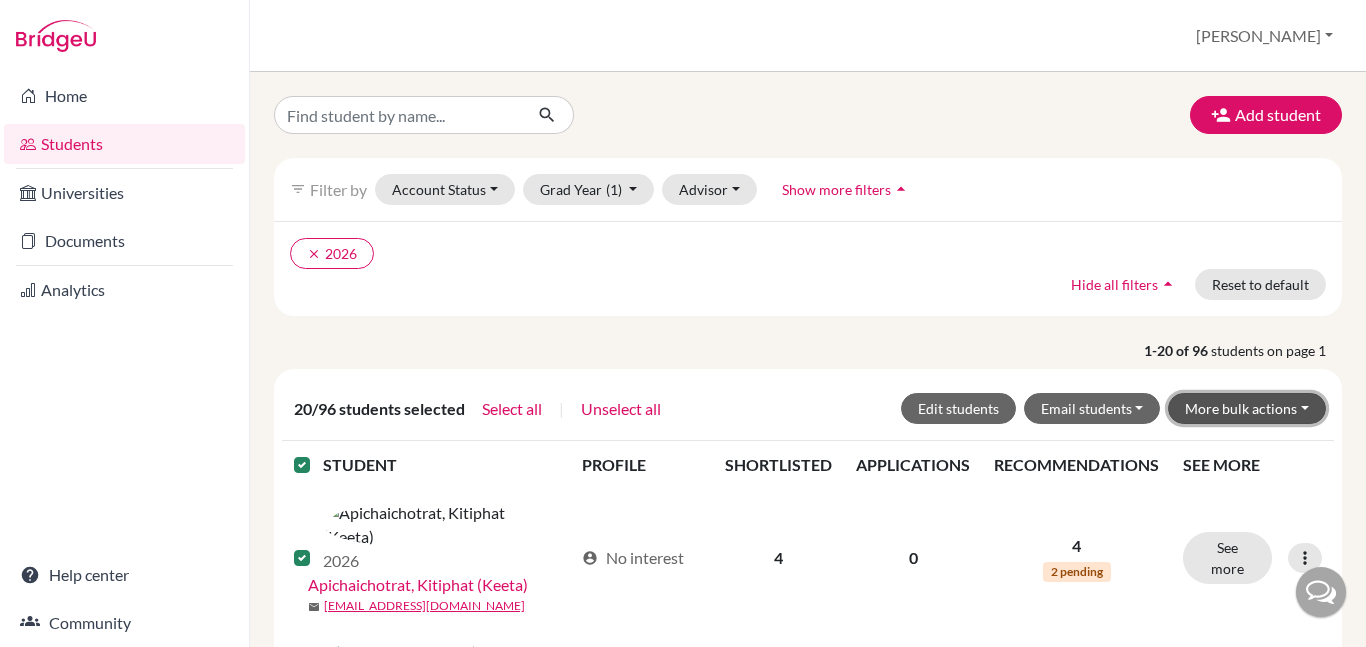 click on "More bulk actions" at bounding box center (1247, 408) 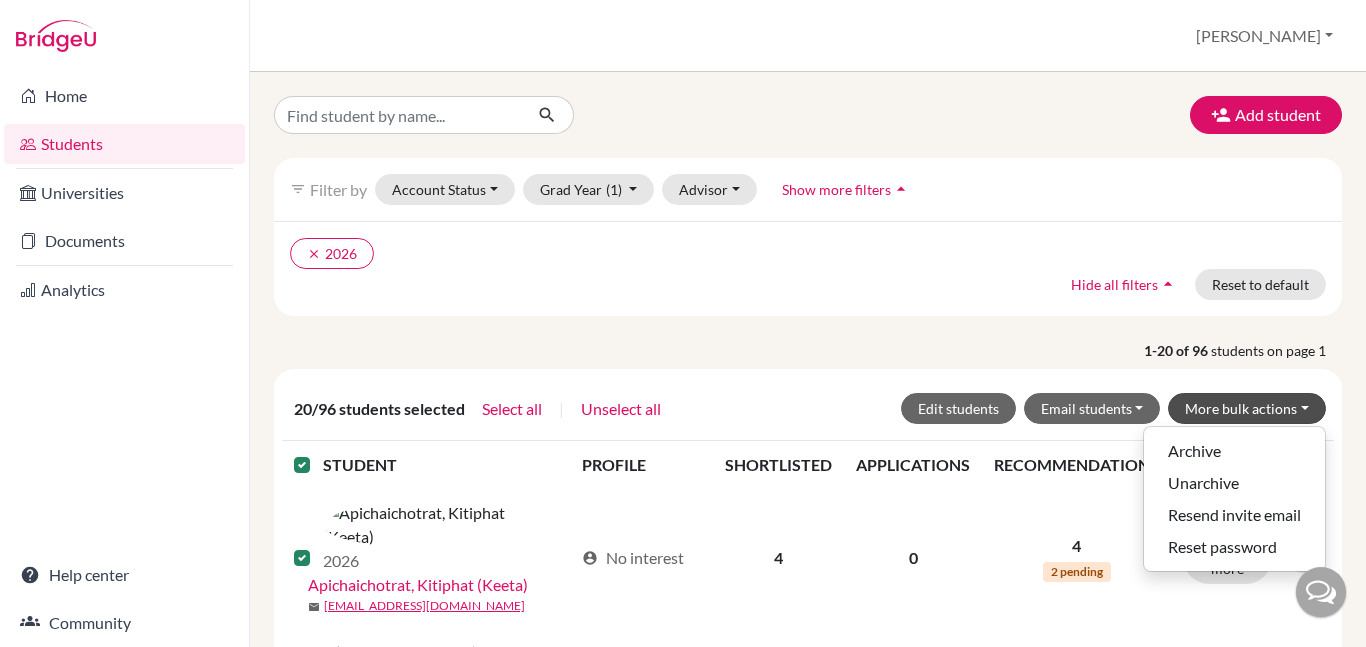 click on "1-20 of 96  students on page 1 20/96 students selected Select all | Unselect all Edit students Email students Via Gmail Via default email content_copy Copy email addresses More bulk actions Archive Unarchive Resend invite email Reset password STUDENT PROFILE SHORTLISTED APPLICATIONS RECOMMENDATIONS SEE MORE 2026 Apichaichotrat, Kitiphat (Keeta) mail g102449@asb.ac.th account_circle No interest 4 0 4 2 pending See more Edit student Send Message Reset Password 2026 Aukrawat, Kanapu (Foto) mail g102909@asb.ac.th account_circle No interest 7 0 4 4 pending See more Edit student Send Message Reset Password 2026 Aung, Myat Ei  (Rachel) mail g103466@asb.ac.th location_on Country (1) local_library Subject (2) 8 0 1 See more Edit student Send Message Reset Password 2026 Aung, Shin Htet mail g103098@asb.ac.th account_circle No interest 1 0 2 1 pending See more Edit student Send Message Reset Password 2026 Aung, Shin Thant (Clyde) mail g103090@asb.ac.th inventory_2 Archived account account_circle No interest 0 0 0 2026 5" at bounding box center [808, 1677] 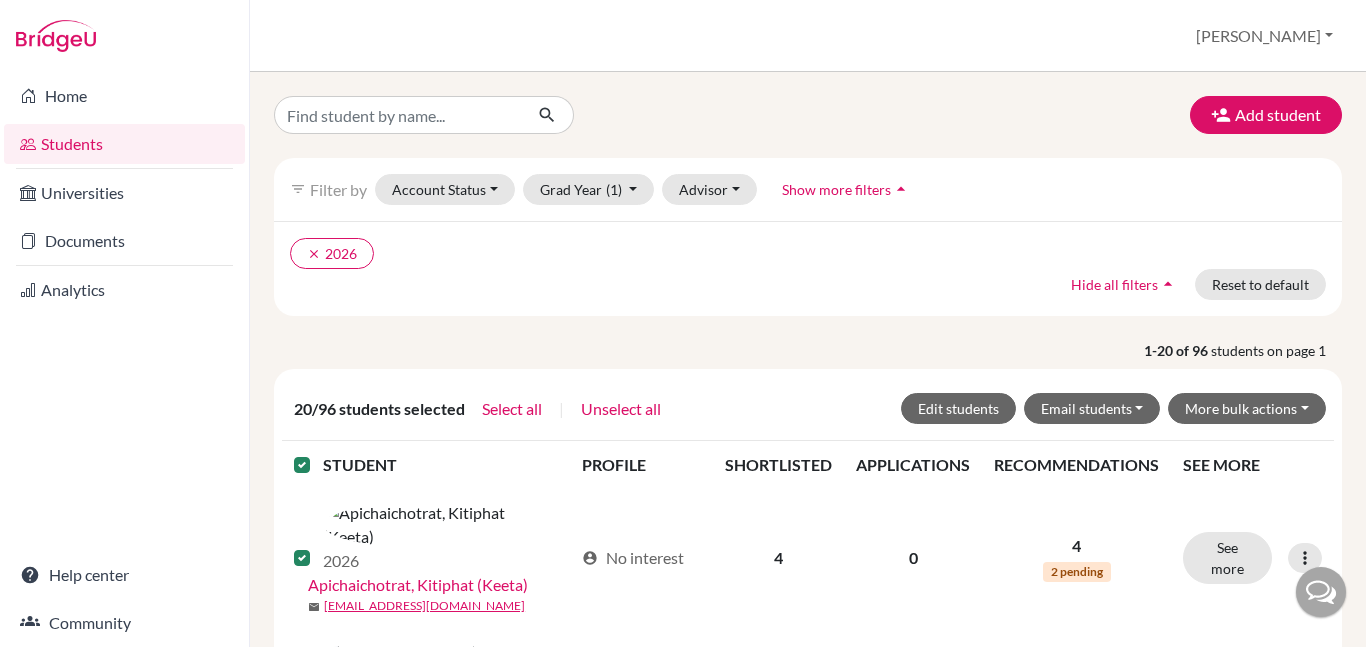 click on "Add student filter_list Filter by Account Status Active accounts Archived accounts Registered Unregistered Grad Year (1) 2030 2028 2027 2026 done 2025 2024 2023 2022 2021 2020 2019 Advisor My students Without advisor Bailey, David Delubiar, Tamila Fanega, Meca Pabalan, Jahmay Show more filters arrow_drop_up clear 2026 Hide all filters arrow_drop_up Reset to default 1-20 of 96  students on page 1 20/96 students selected Select all | Unselect all Edit students Email students Via Gmail Via default email content_copy Copy email addresses More bulk actions Archive Unarchive Resend invite email Reset password STUDENT PROFILE SHORTLISTED APPLICATIONS RECOMMENDATIONS SEE MORE 2026 Apichaichotrat, Kitiphat (Keeta) mail g102449@asb.ac.th account_circle No interest 4 0 4 2 pending See more Edit student Send Message Reset Password 2026 Aukrawat, Kanapu (Foto) mail g102909@asb.ac.th account_circle No interest 7 0 4 4 pending See more Edit student Send Message Reset Password 2026 Aung, Myat Ei  (Rachel) mail location_on 8" at bounding box center [808, 1606] 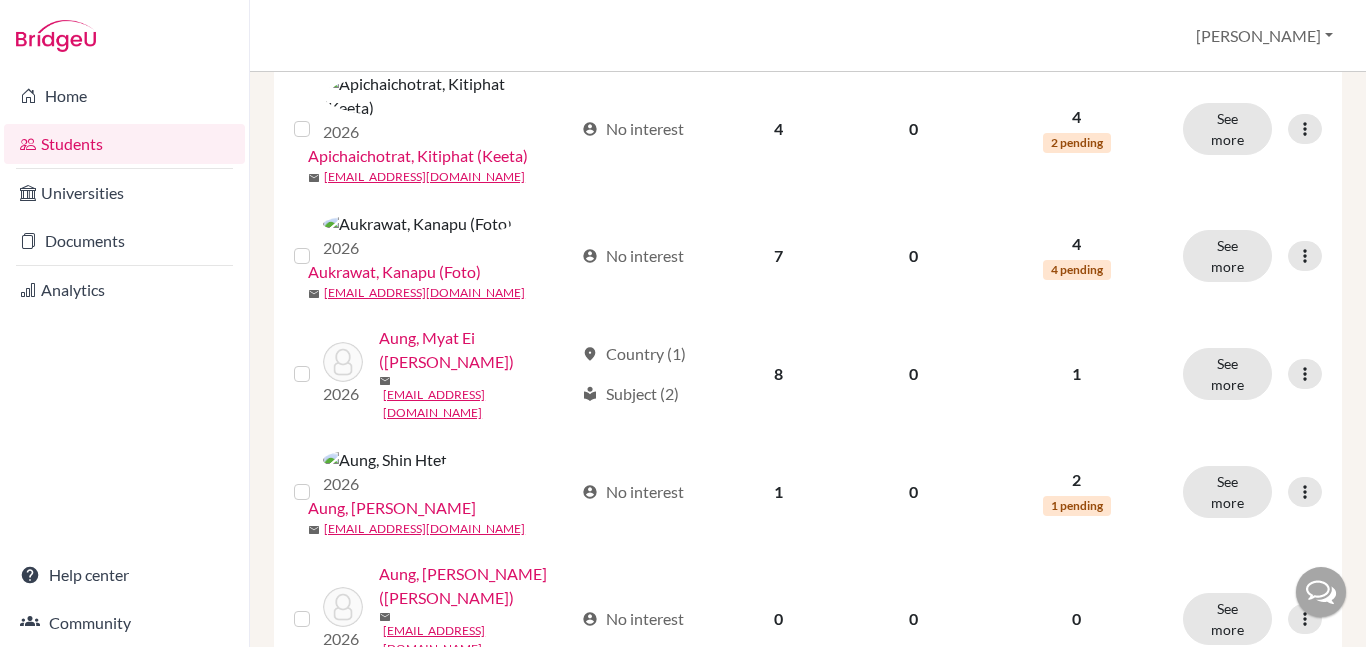 scroll, scrollTop: 367, scrollLeft: 0, axis: vertical 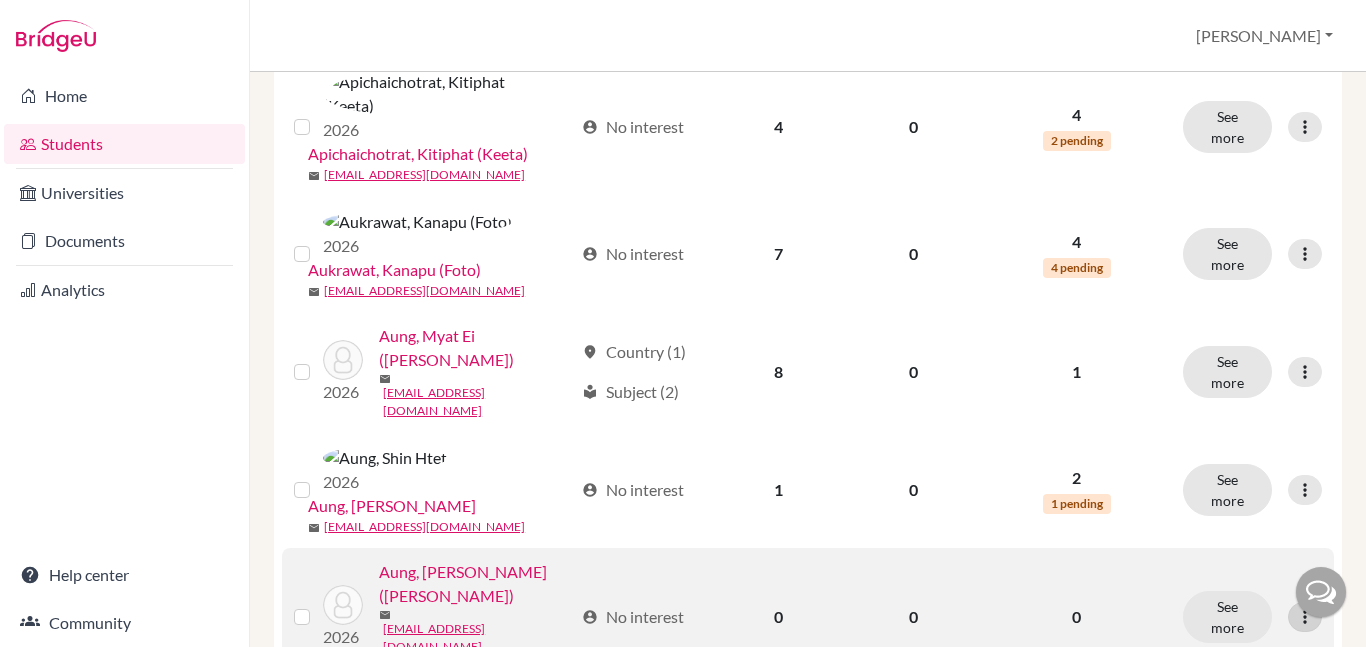 click at bounding box center [1305, 617] 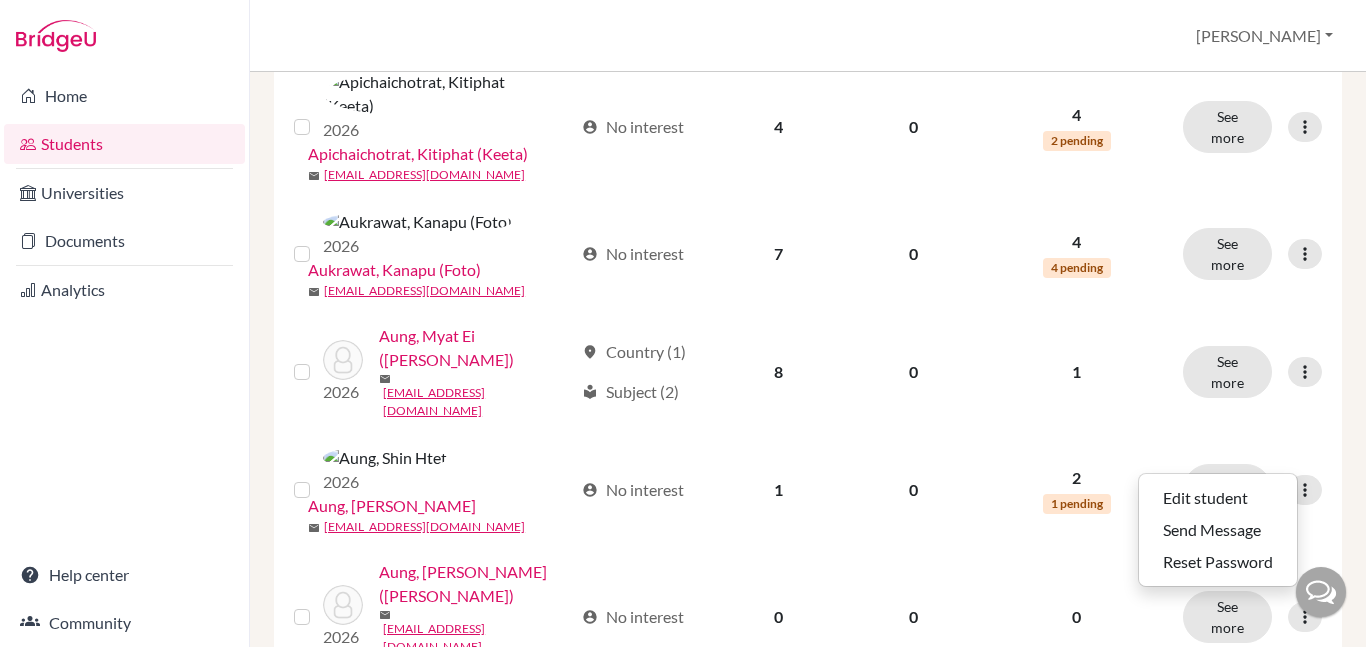 click on "STUDENT PROFILE SHORTLISTED APPLICATIONS RECOMMENDATIONS SEE MORE 2026 Apichaichotrat, Kitiphat (Keeta) mail g102449@asb.ac.th account_circle No interest 4 0 4 2 pending See more Edit student Send Message Reset Password 2026 Aukrawat, Kanapu (Foto) mail g102909@asb.ac.th account_circle No interest 7 0 4 4 pending See more Edit student Send Message Reset Password 2026 Aung, Myat Ei  (Rachel) mail g103466@asb.ac.th location_on Country (1) local_library Subject (2) 8 0 1 See more Edit student Send Message Reset Password 2026 Aung, Shin Htet mail g103098@asb.ac.th account_circle No interest 1 0 2 1 pending See more Edit student Send Message Reset Password 2026 Aung, Shin Thant (Clyde) mail g103090@asb.ac.th inventory_2 Archived account account_circle No interest 0 0 0 See more Edit student Send Message Reset Password 2026 Aung, Su Myint Myat (Nobel) mail g103406@asb.ac.th account_circle No interest 5 0 3 See more Edit student Send Message Reset Password 2026 Bakshi, Ananda mail g101710@asb.ac.th account_circle 4" at bounding box center (808, 1293) 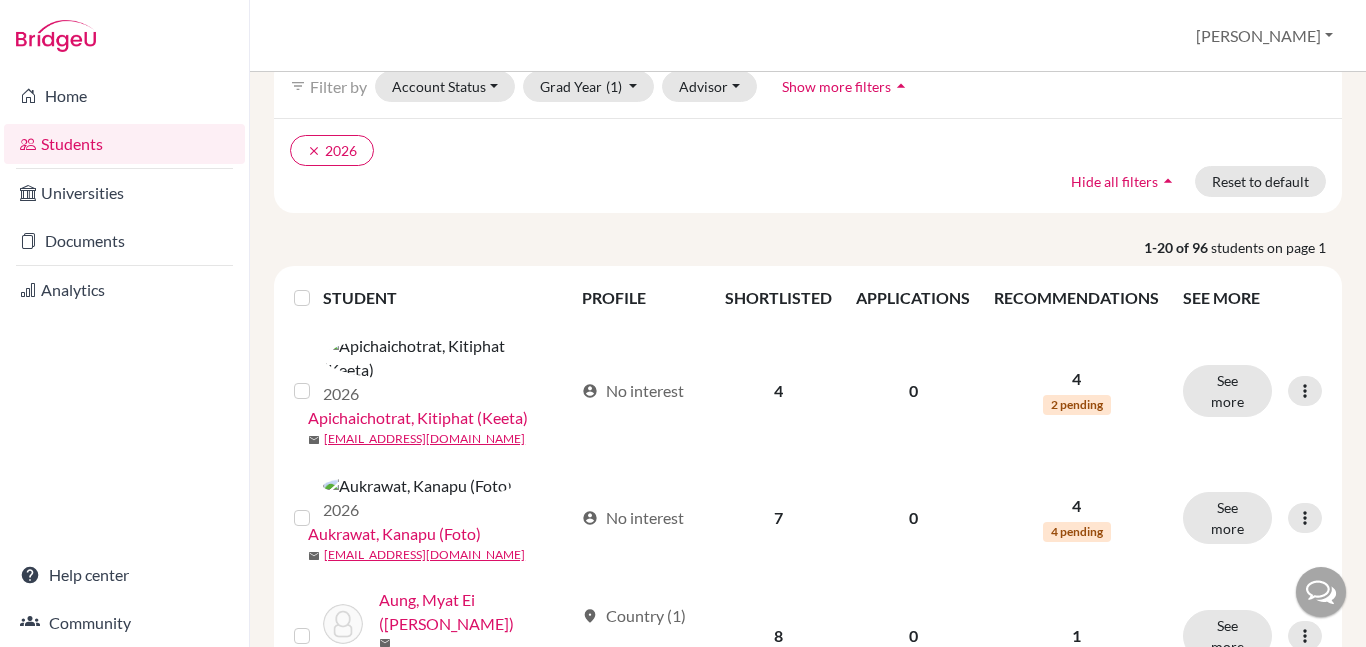 scroll, scrollTop: 0, scrollLeft: 0, axis: both 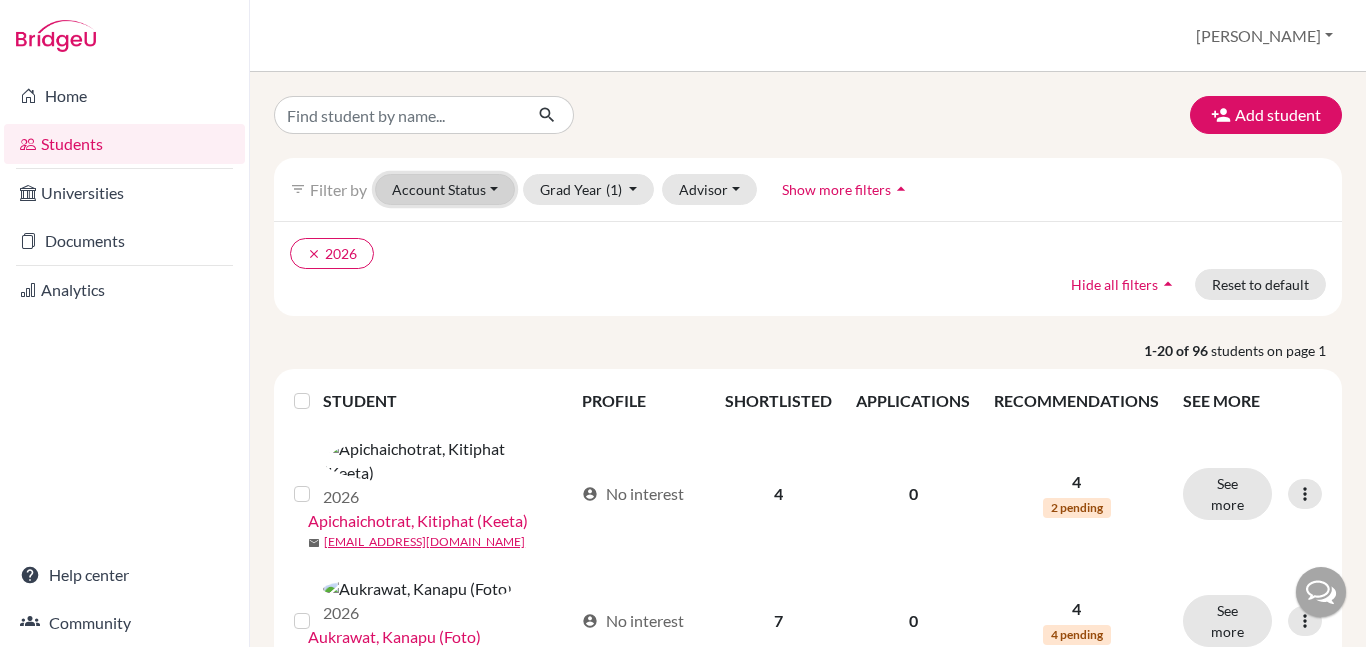 click on "Account Status" at bounding box center (445, 189) 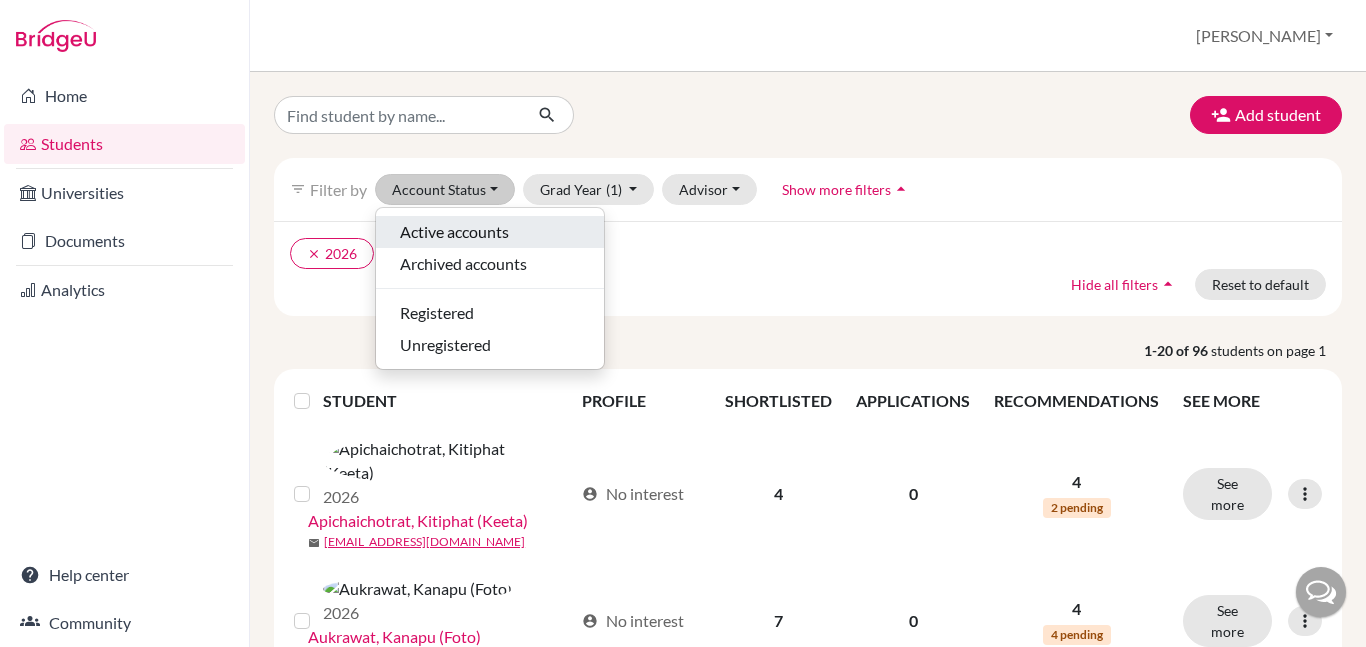 click on "Active accounts" at bounding box center (454, 232) 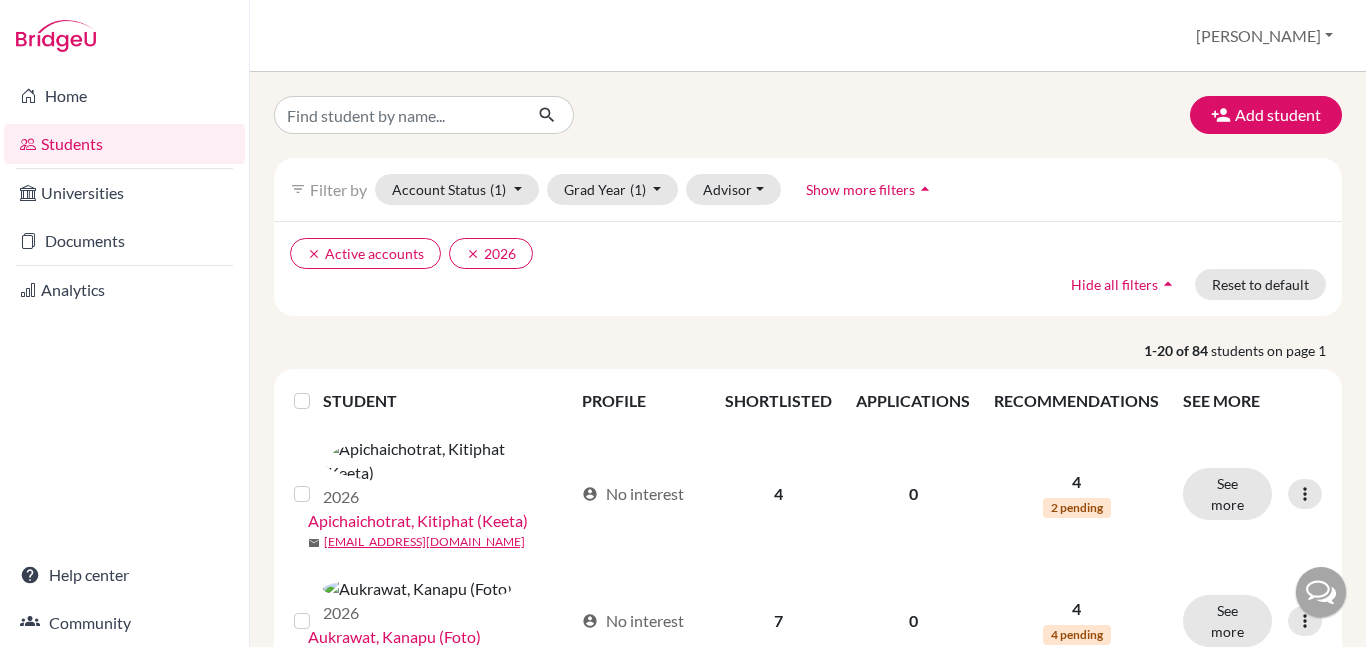 click at bounding box center (318, 389) 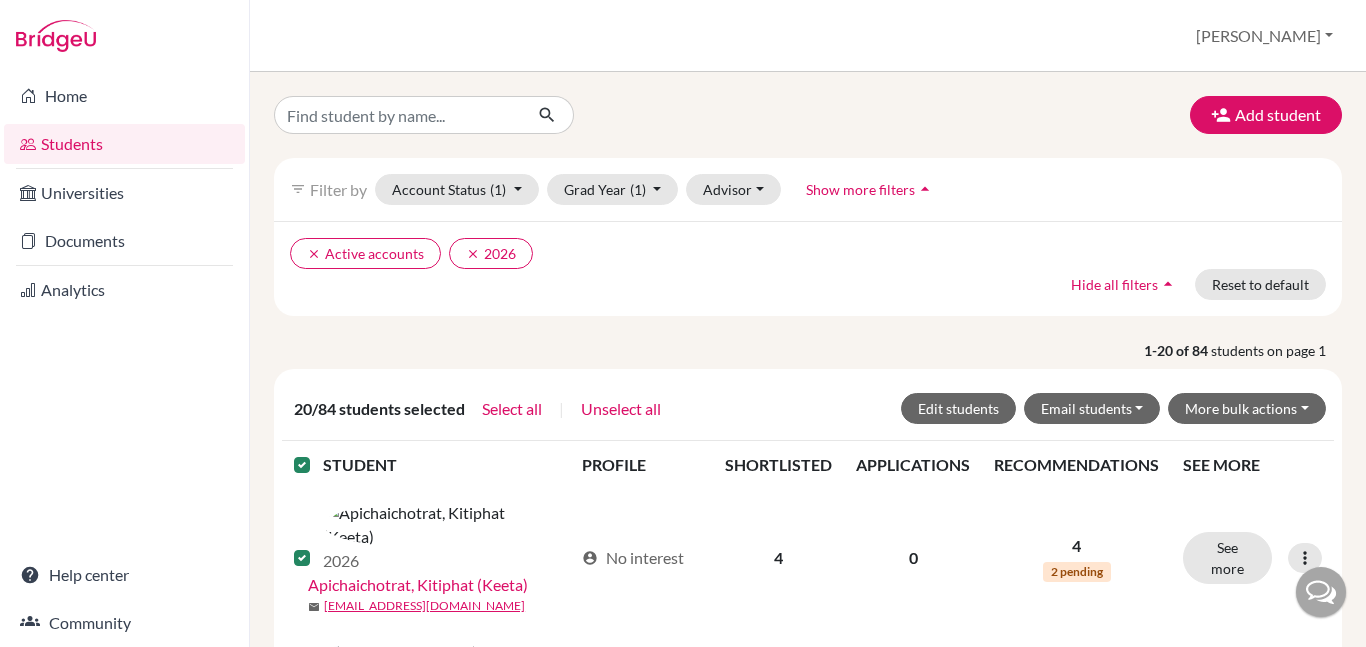 click at bounding box center [318, 453] 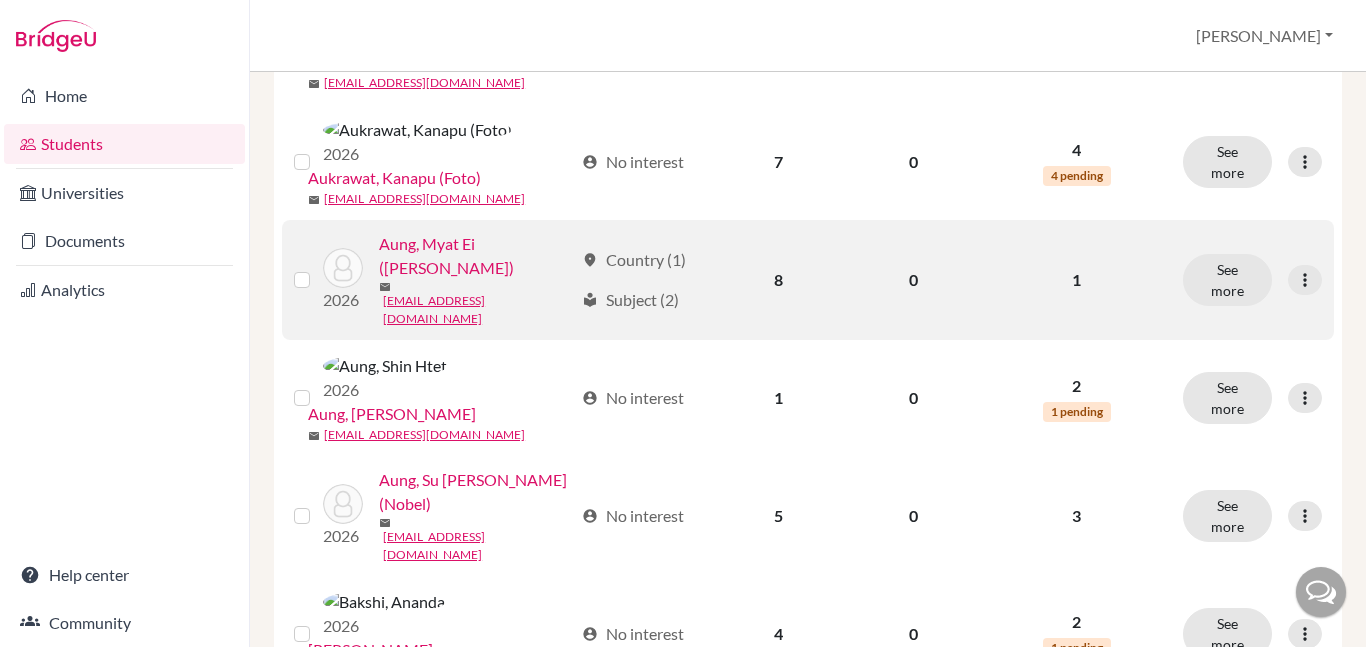 scroll, scrollTop: 460, scrollLeft: 0, axis: vertical 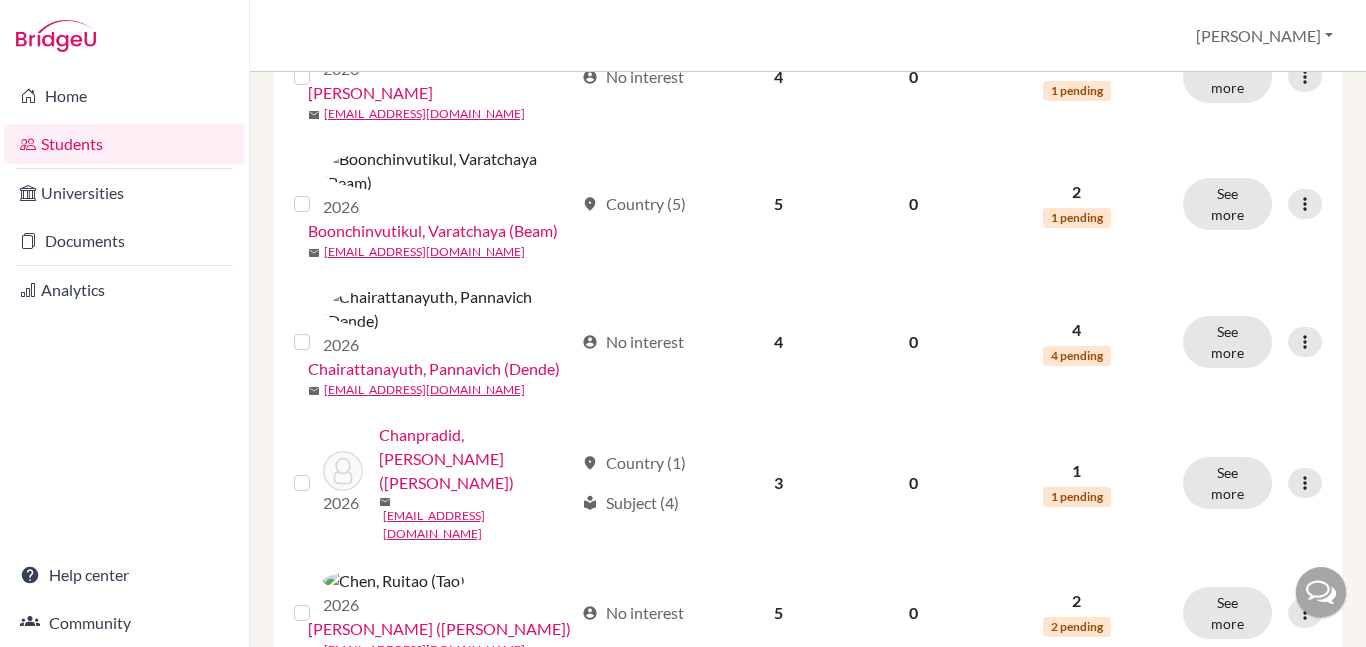 click at bounding box center (302, 719) 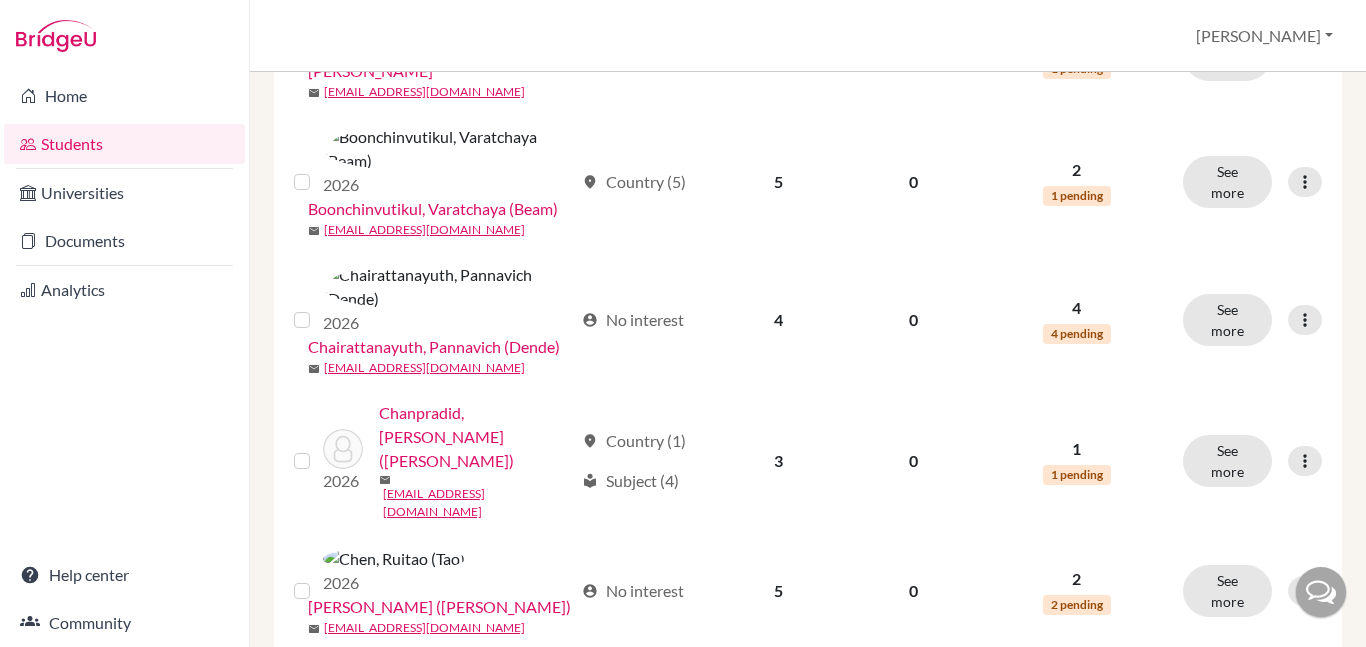 scroll, scrollTop: 1103, scrollLeft: 0, axis: vertical 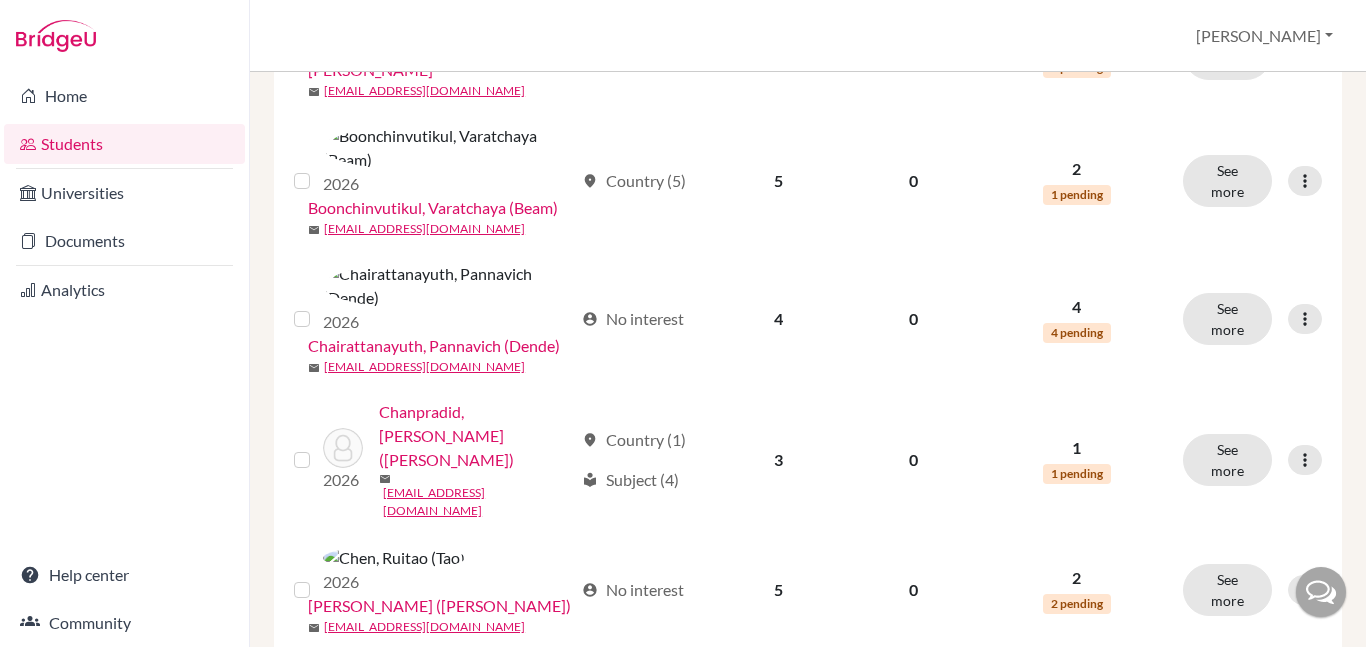 click at bounding box center (318, 802) 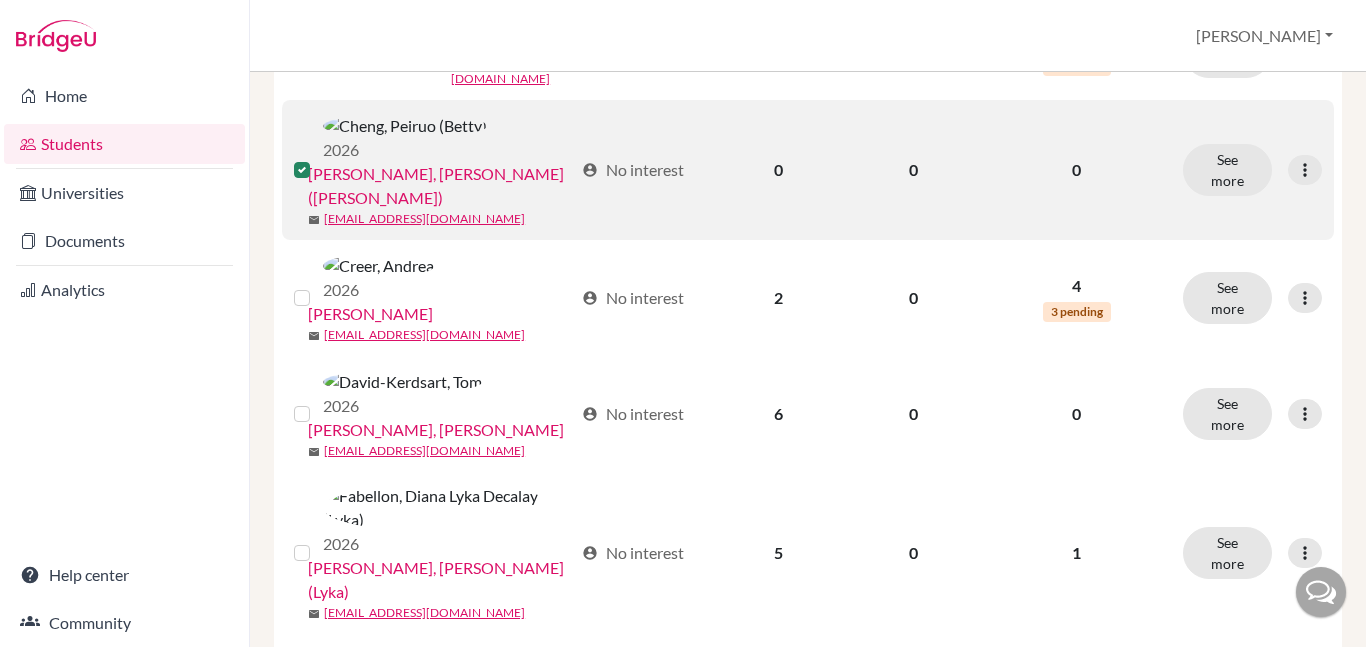 scroll, scrollTop: 1748, scrollLeft: 0, axis: vertical 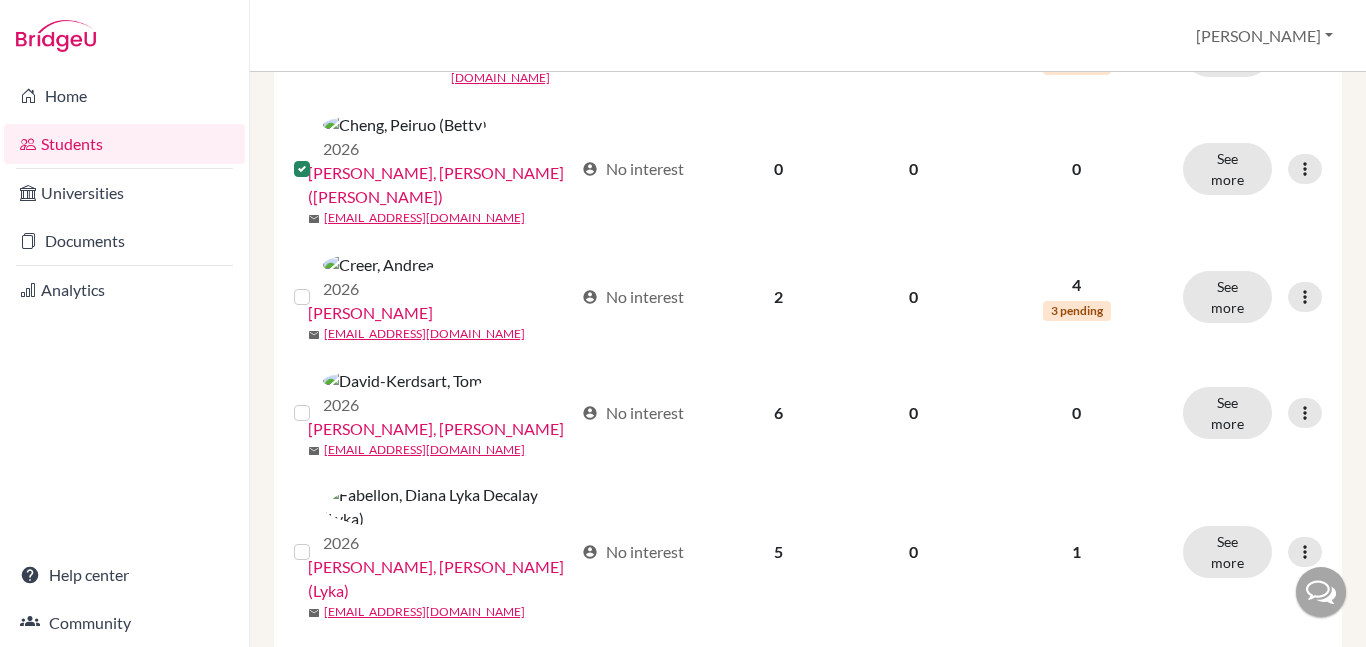 click on "2" at bounding box center (743, 1296) 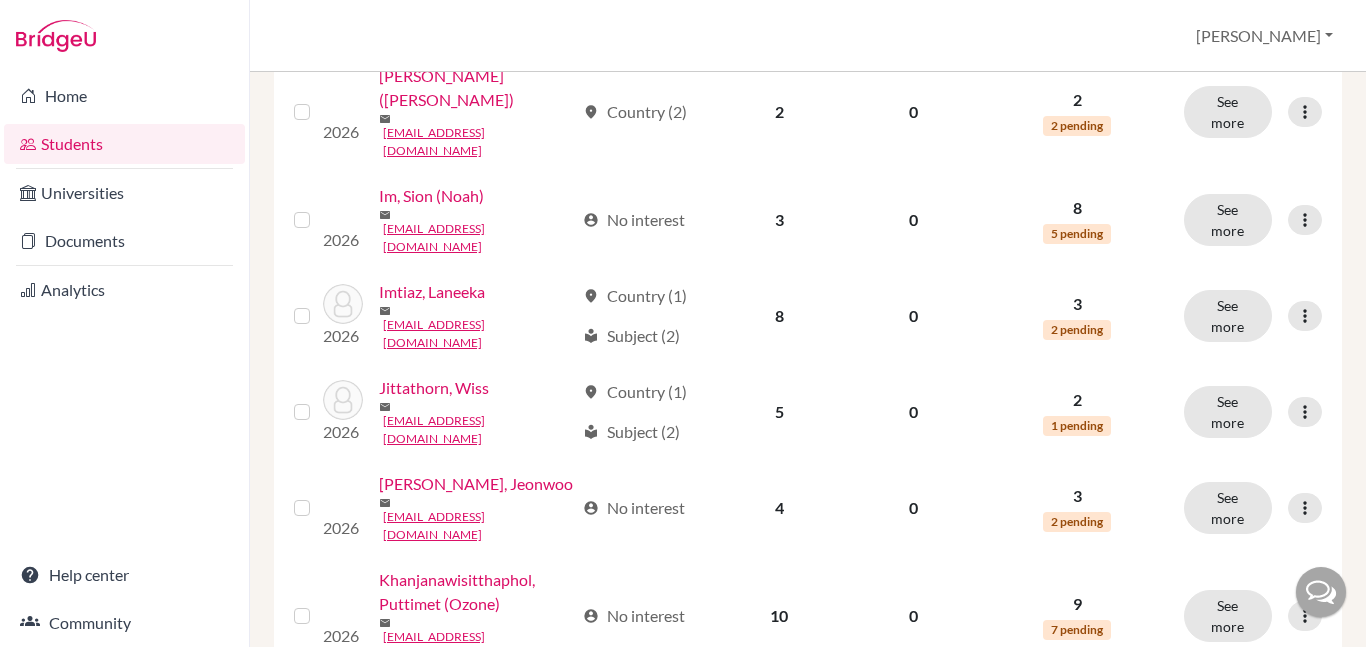 scroll, scrollTop: 649, scrollLeft: 0, axis: vertical 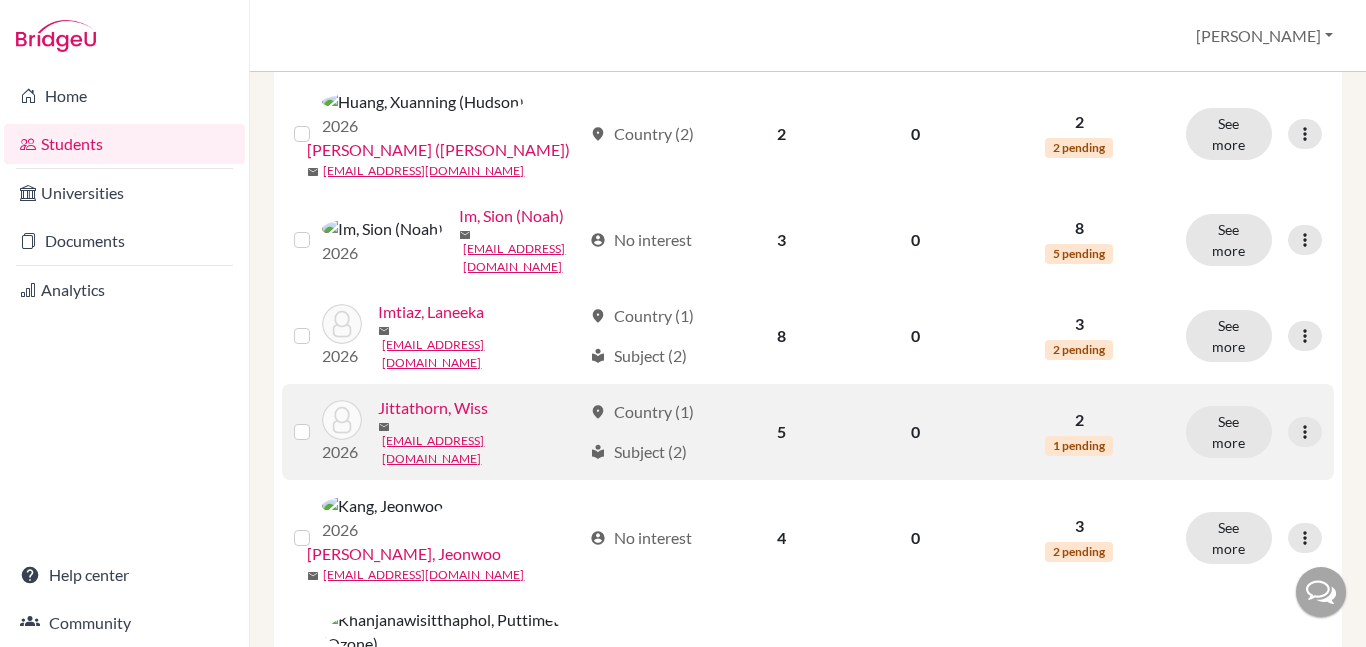 click at bounding box center [306, 432] 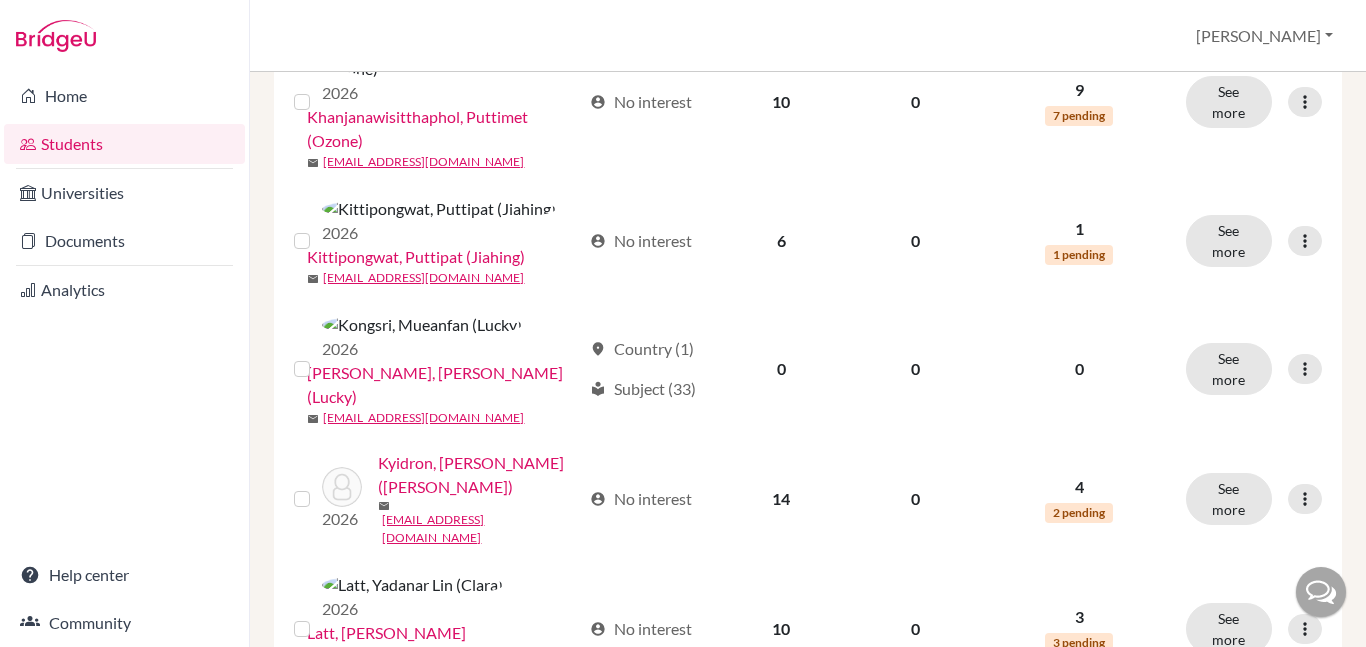 scroll, scrollTop: 1233, scrollLeft: 0, axis: vertical 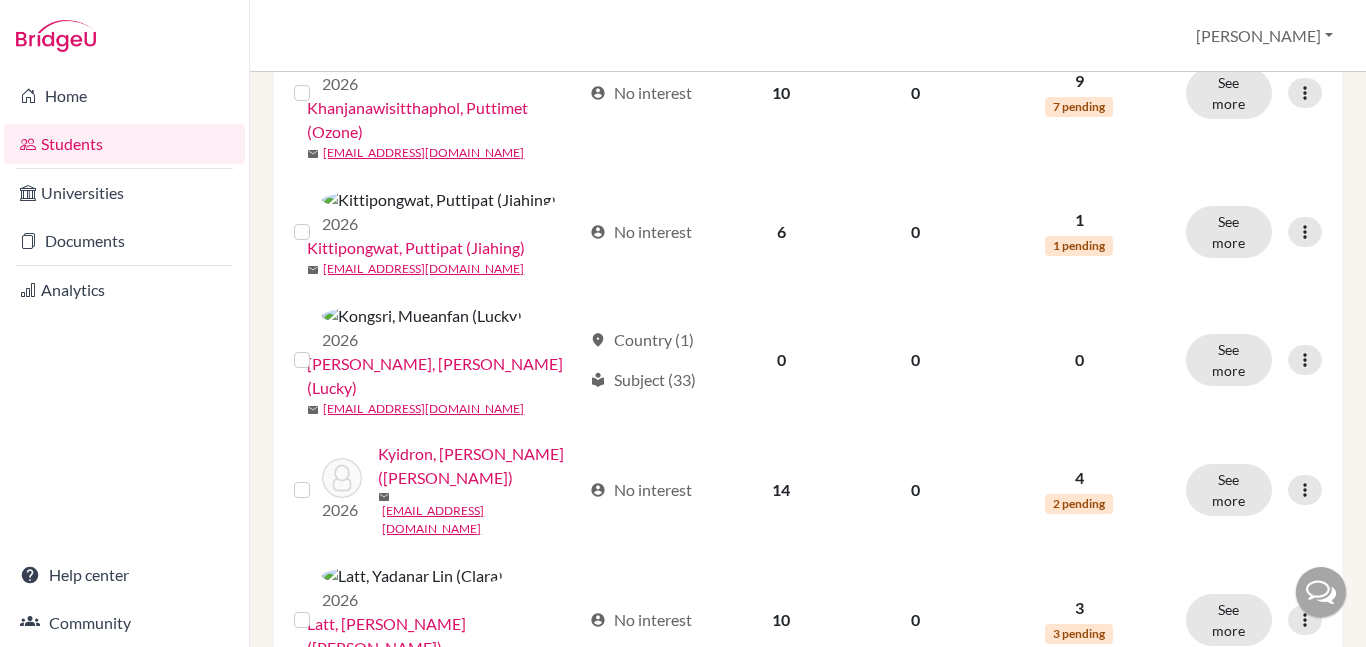 click at bounding box center (318, 746) 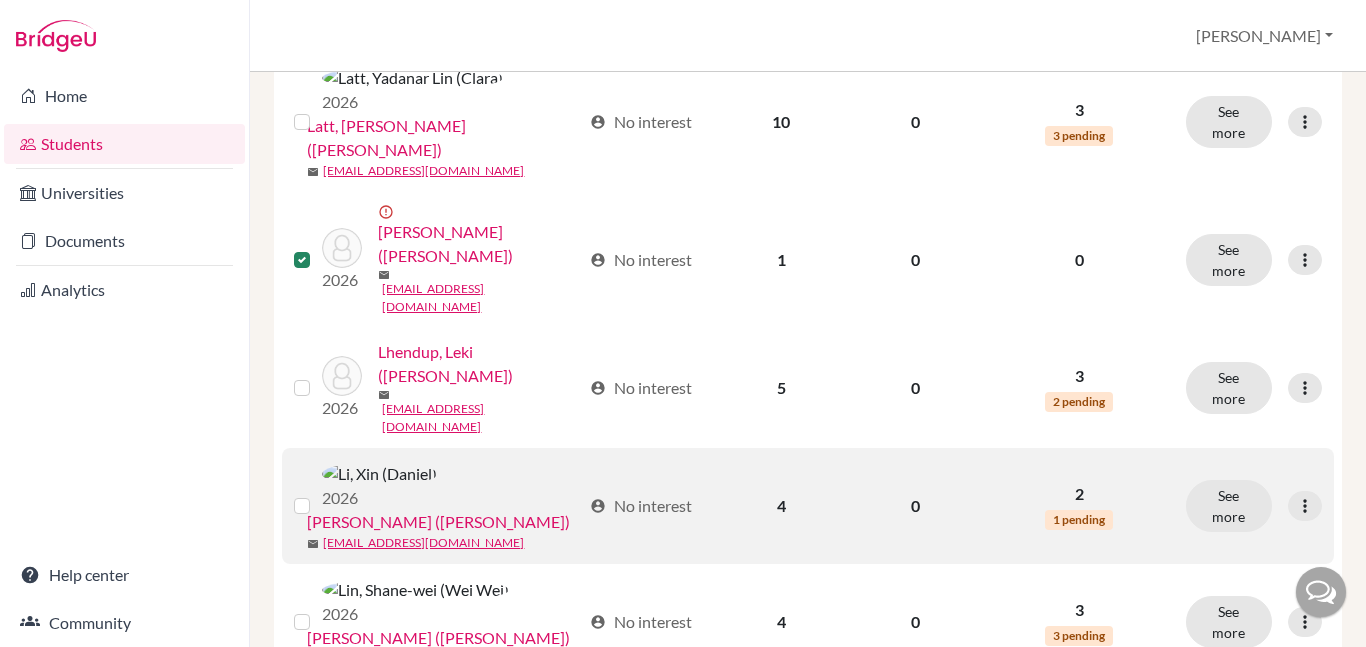 scroll, scrollTop: 1748, scrollLeft: 0, axis: vertical 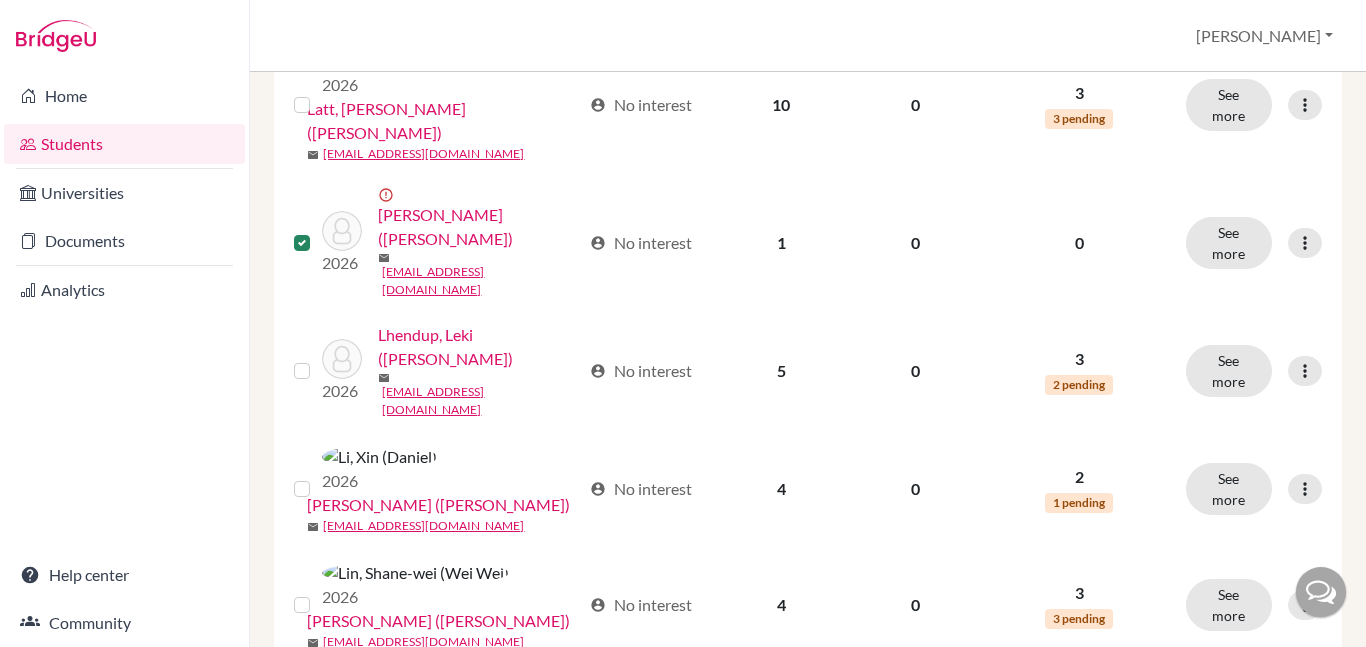 click on "3" at bounding box center (808, 1222) 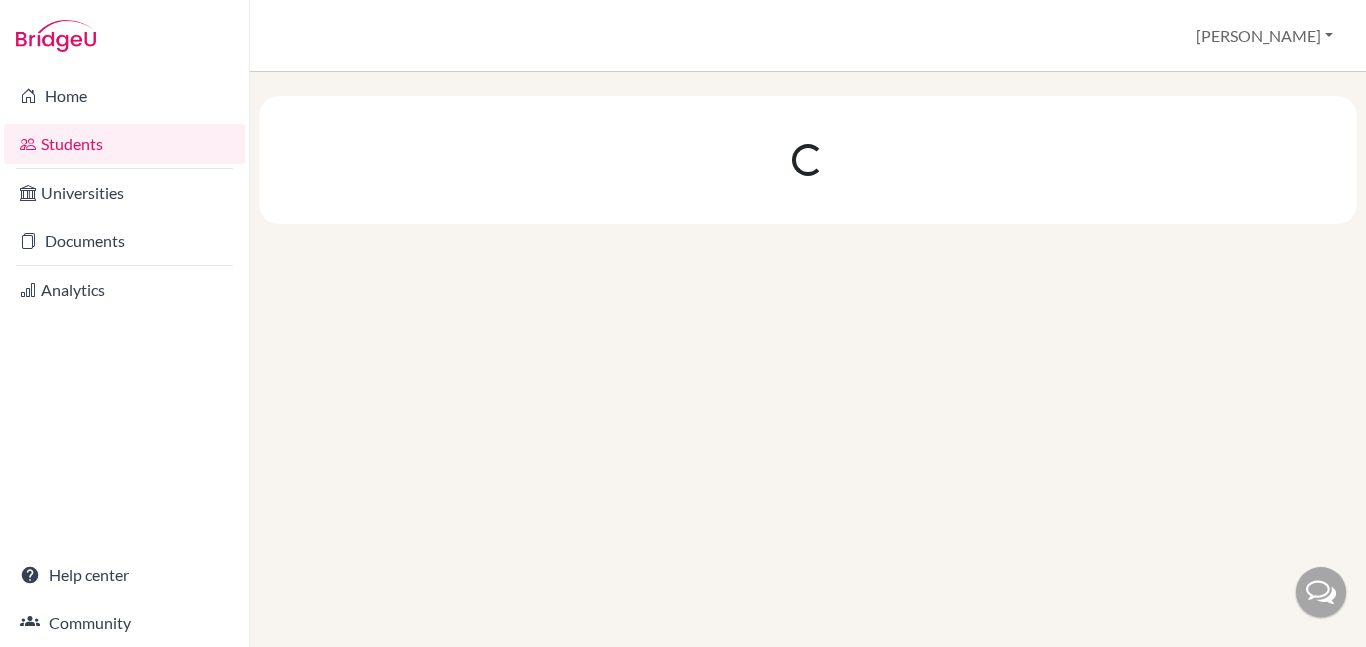 scroll, scrollTop: 0, scrollLeft: 0, axis: both 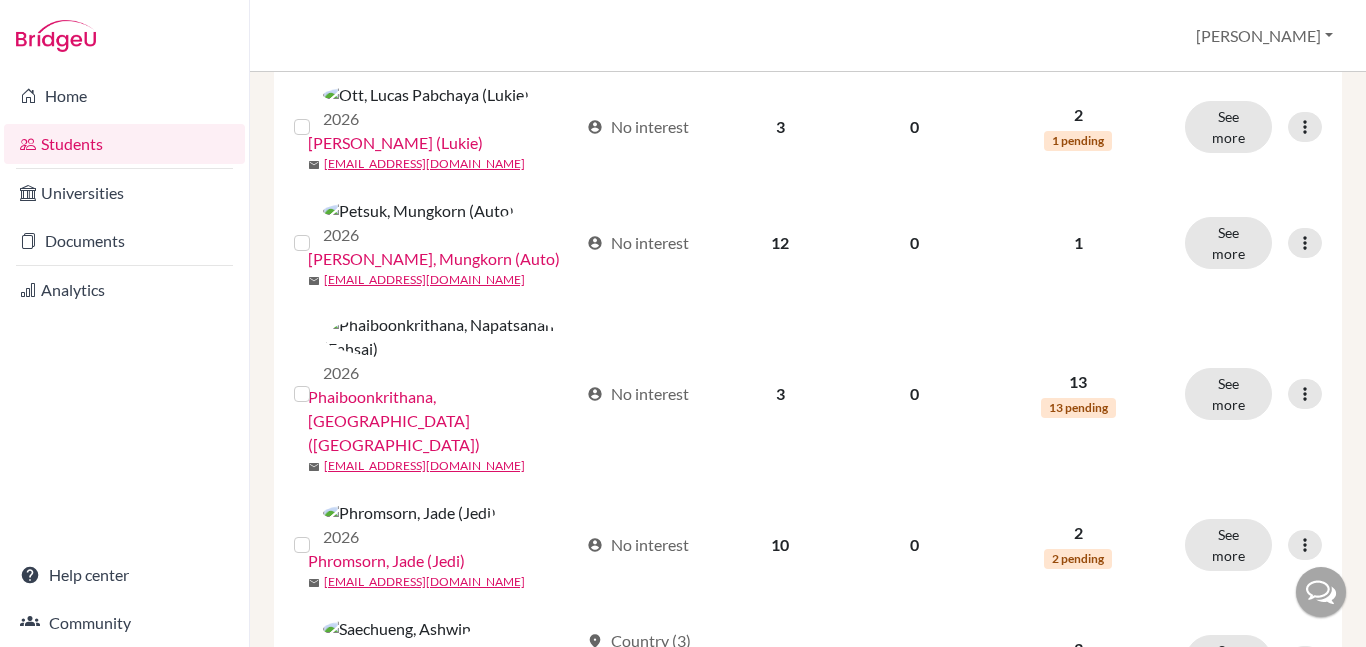 click on "4" at bounding box center [842, 1286] 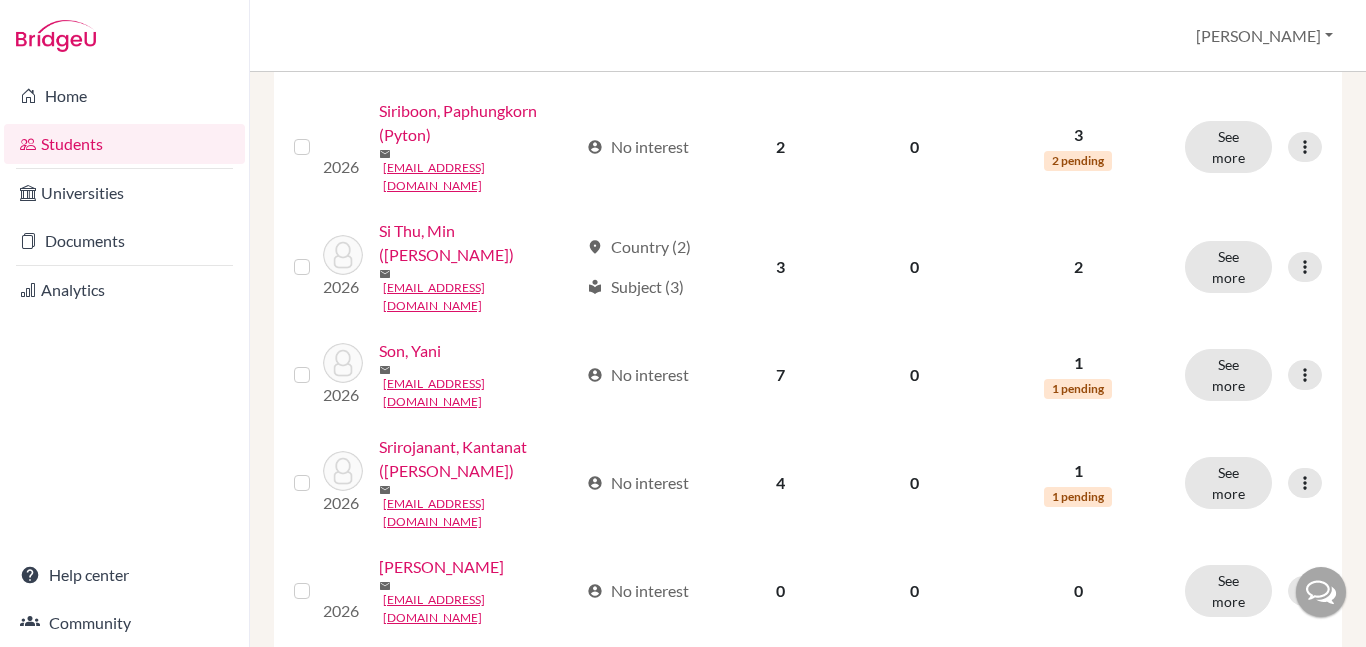 scroll, scrollTop: 567, scrollLeft: 0, axis: vertical 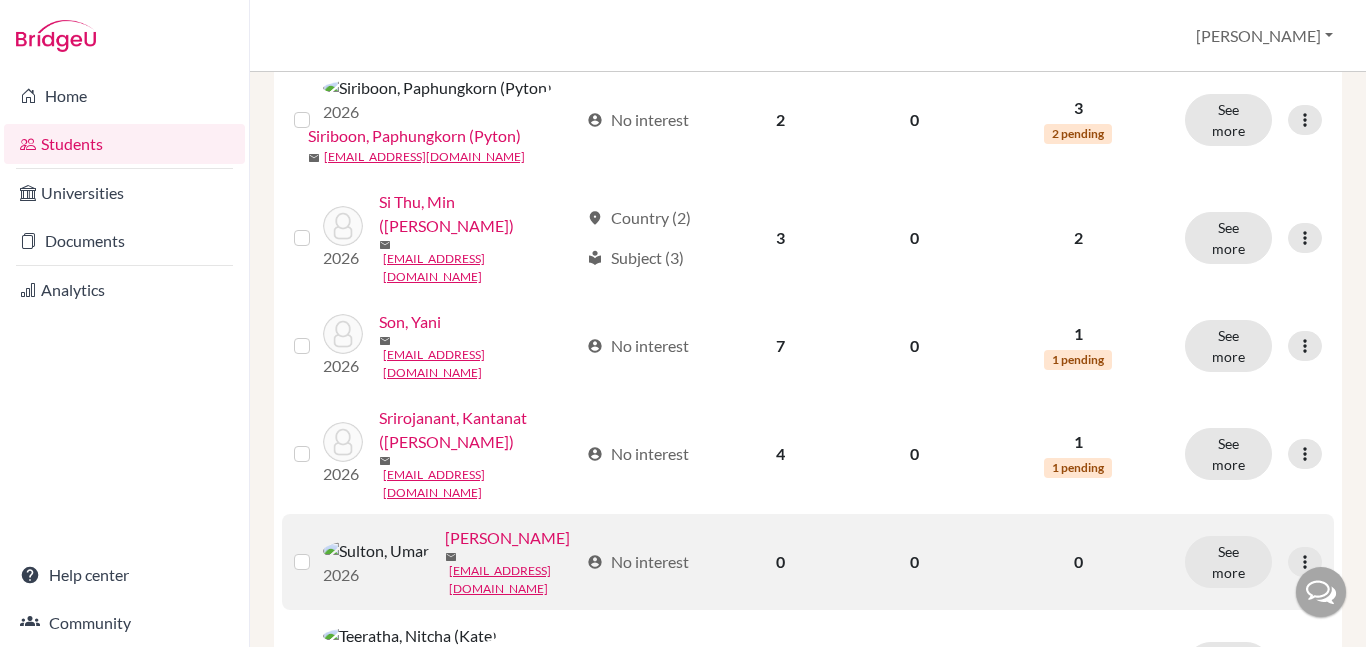 click at bounding box center [318, 550] 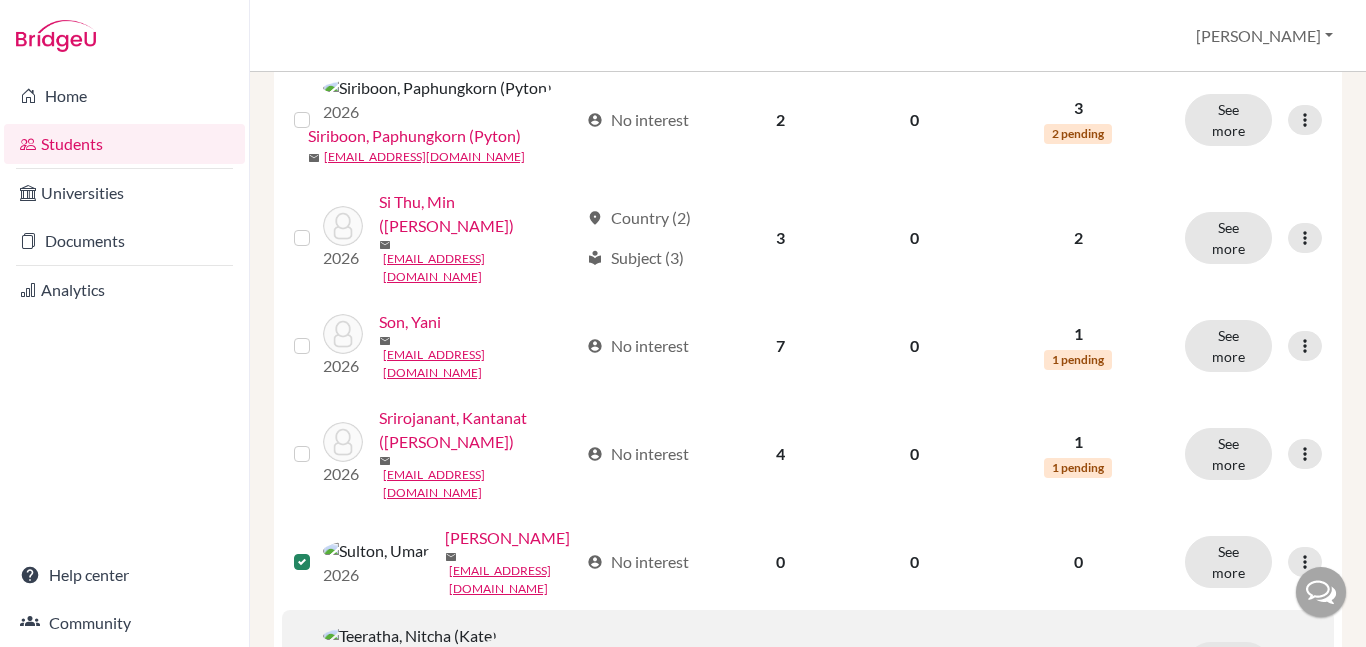 click at bounding box center [318, 656] 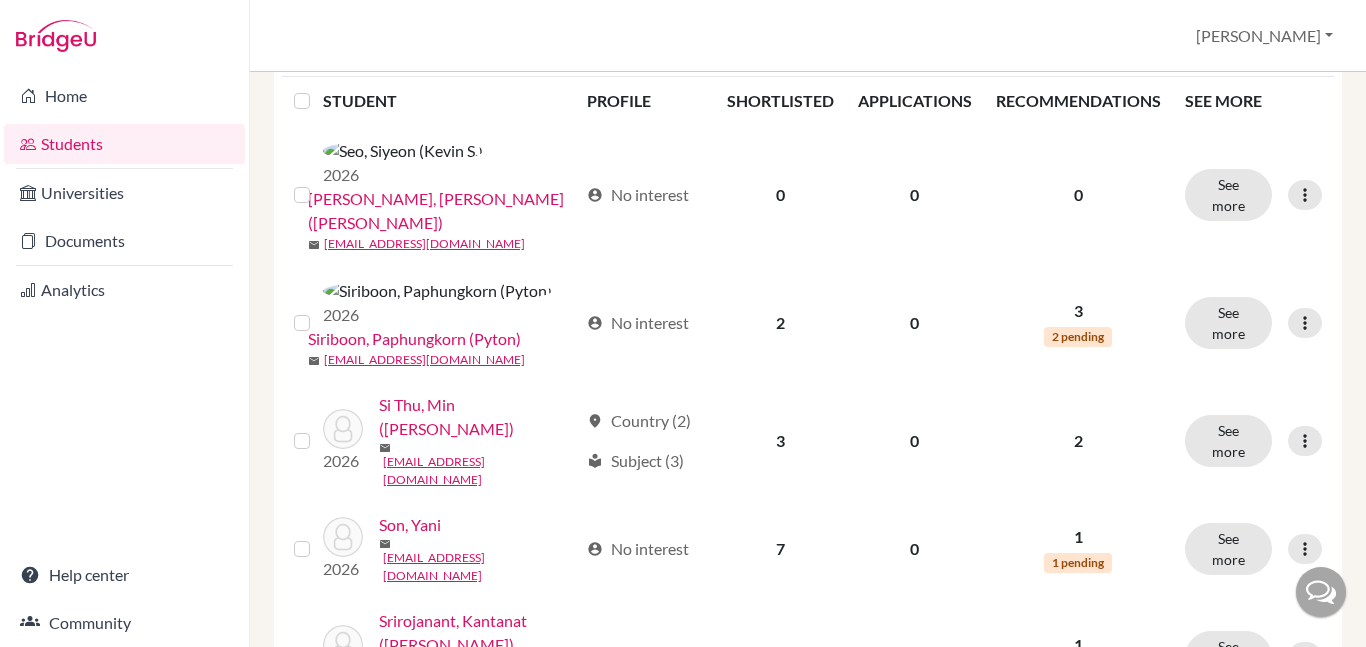 scroll, scrollTop: 355, scrollLeft: 0, axis: vertical 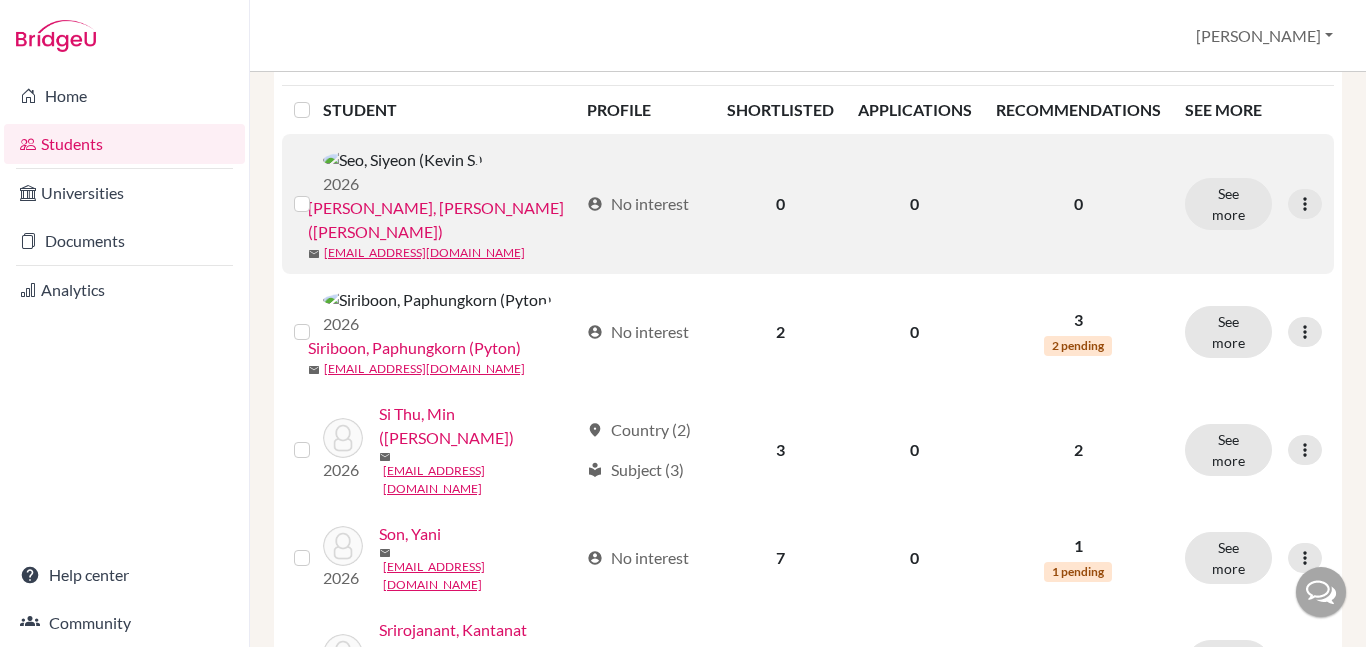 click at bounding box center (318, 192) 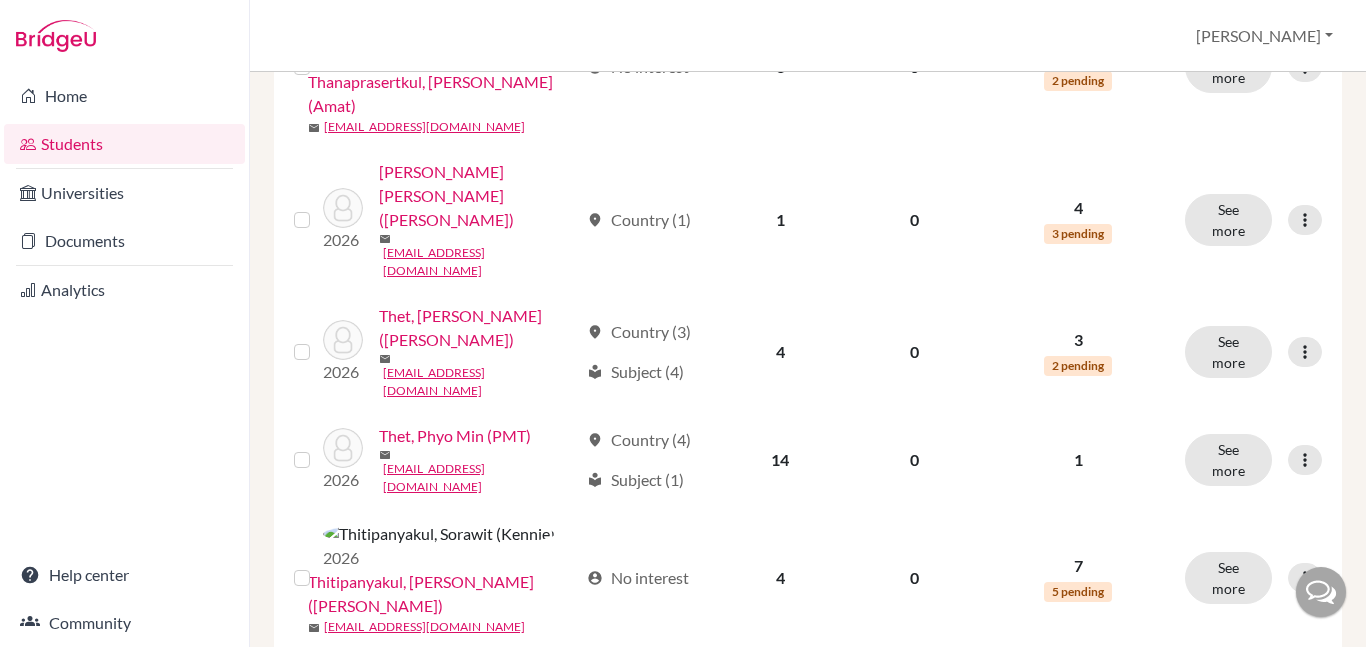 scroll, scrollTop: 1446, scrollLeft: 0, axis: vertical 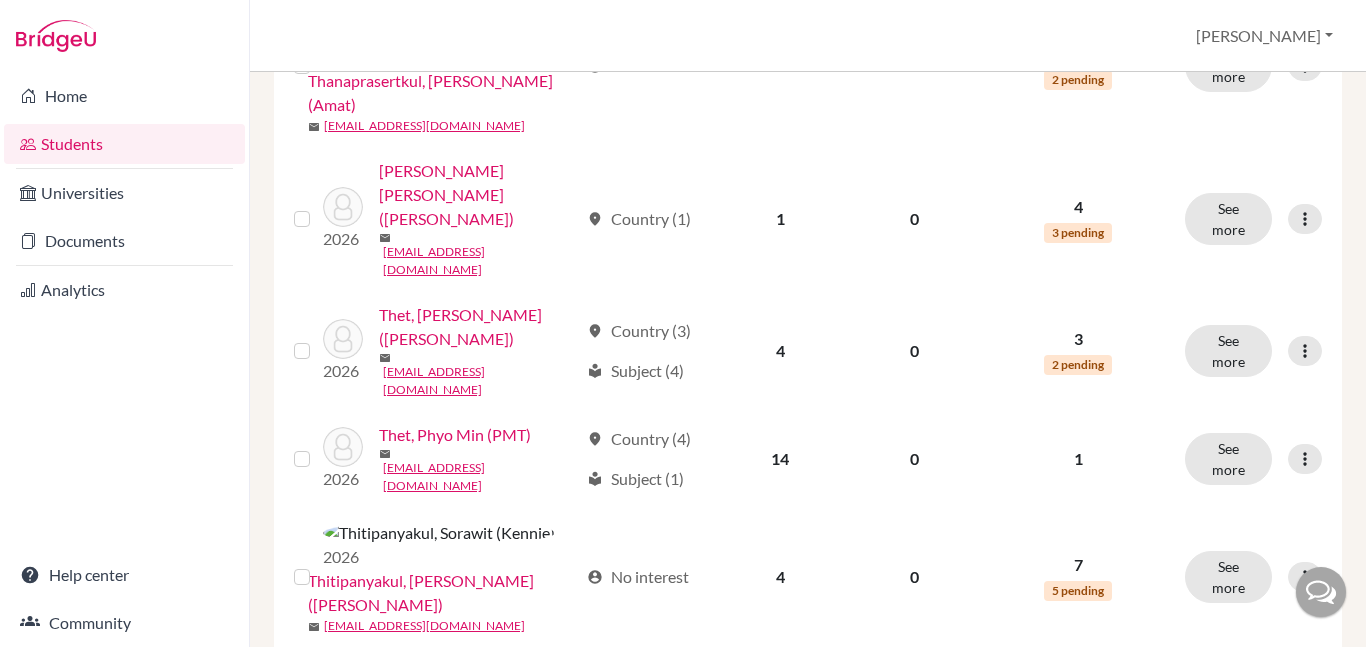 click at bounding box center (318, 801) 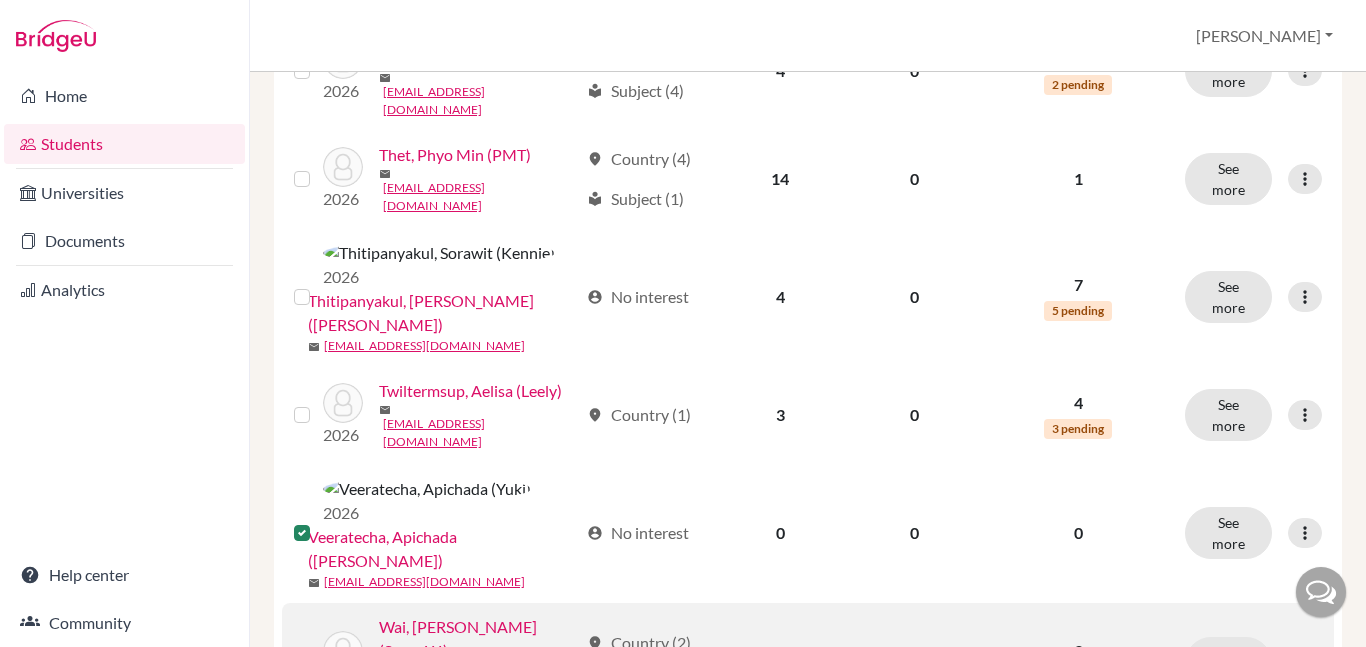 scroll, scrollTop: 1754, scrollLeft: 0, axis: vertical 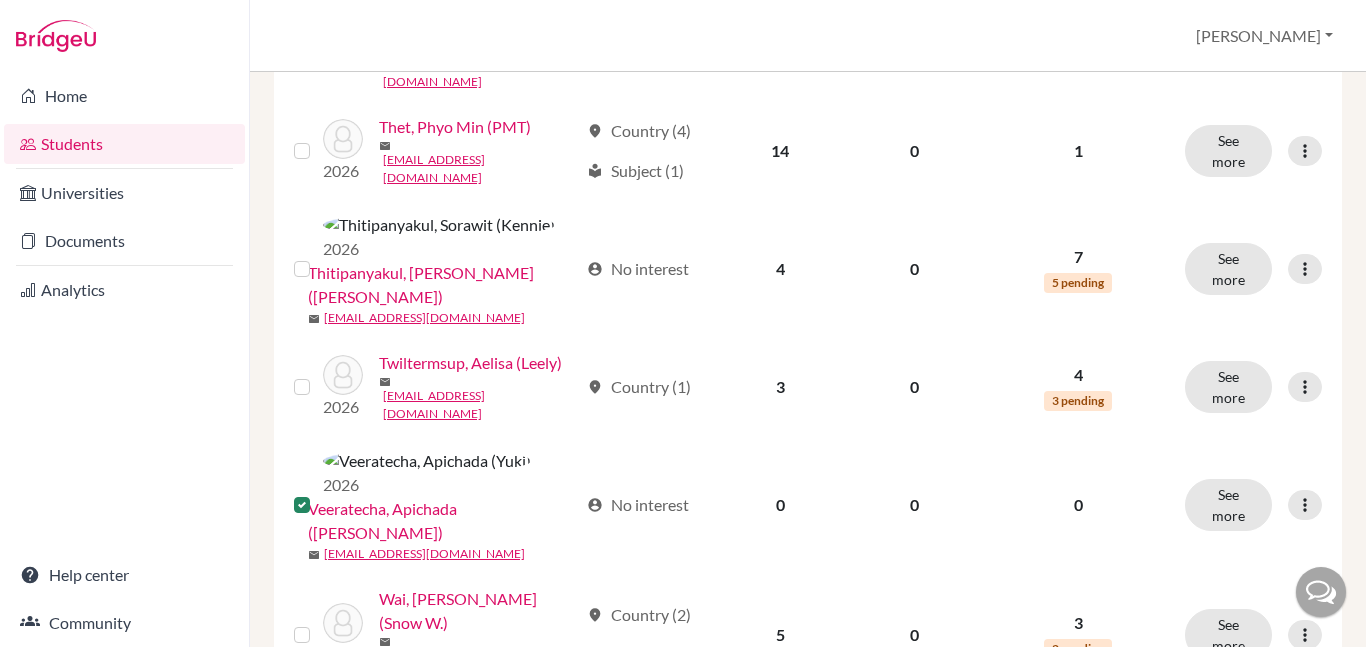 click on "5" at bounding box center [876, 1264] 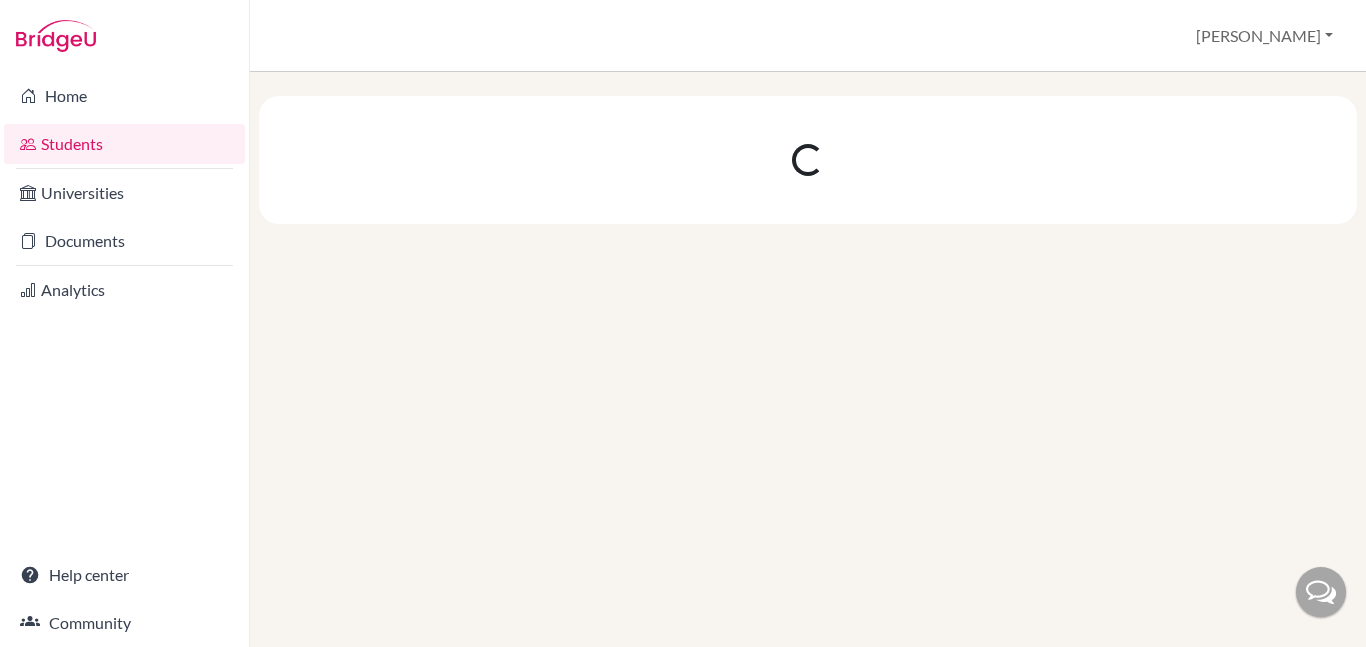 scroll, scrollTop: 0, scrollLeft: 0, axis: both 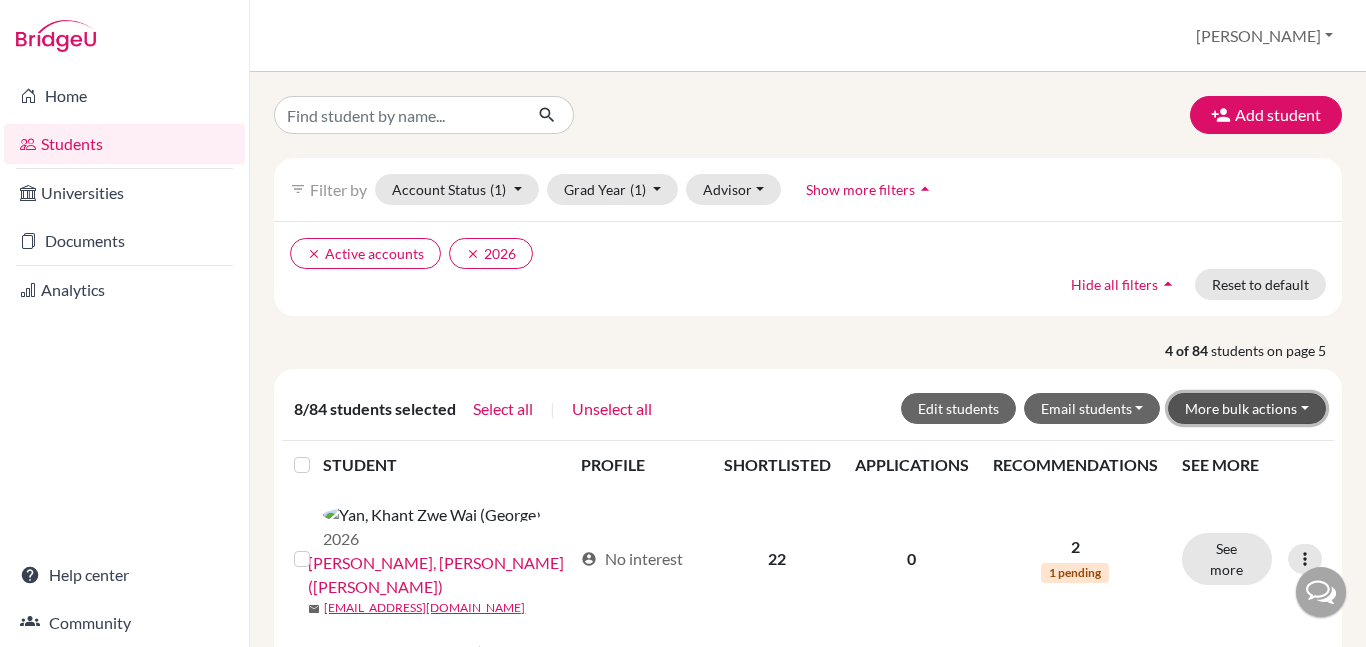 click on "More bulk actions" at bounding box center [1247, 408] 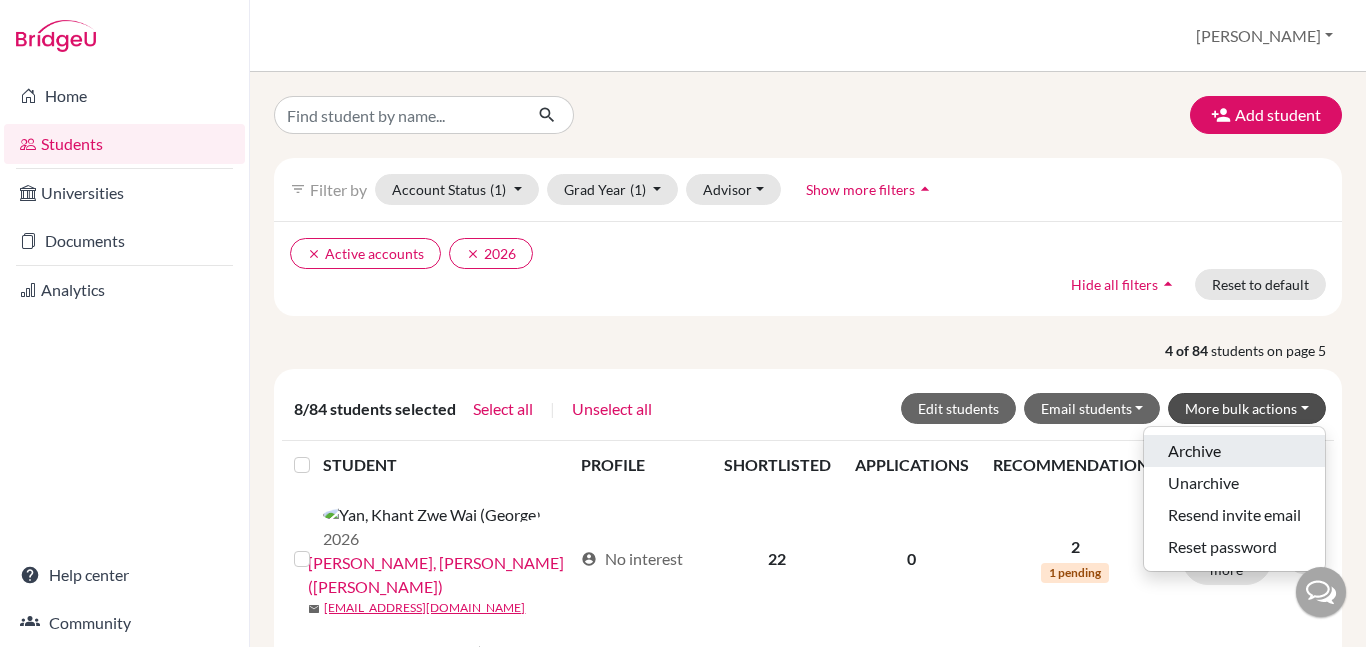 click on "Archive" at bounding box center [1234, 451] 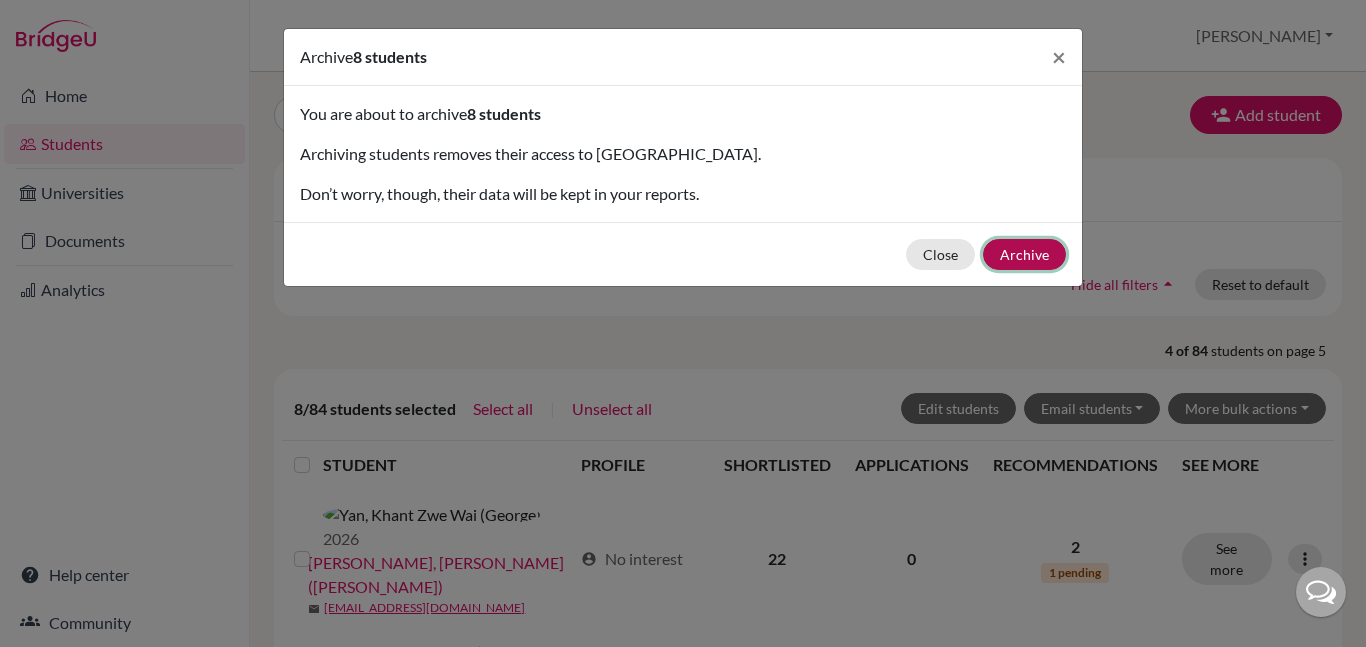 click on "Archive" at bounding box center [1024, 254] 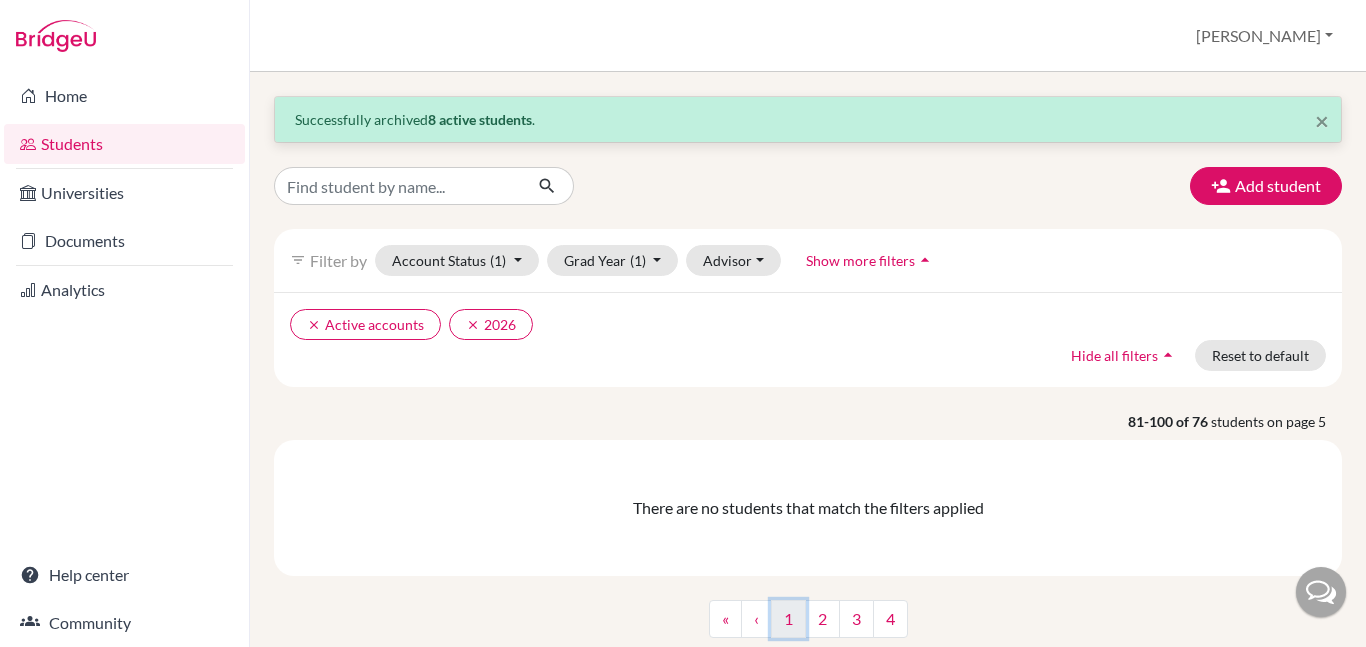 click on "1" at bounding box center (788, 619) 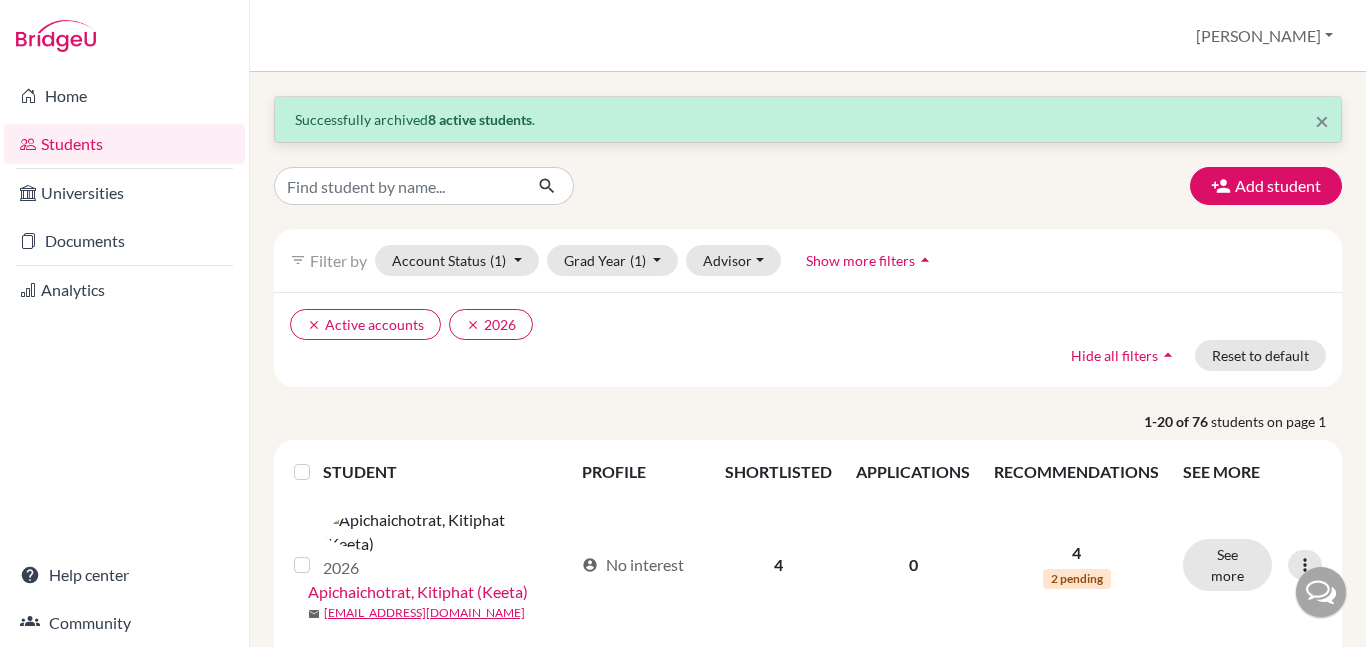 click at bounding box center [318, 460] 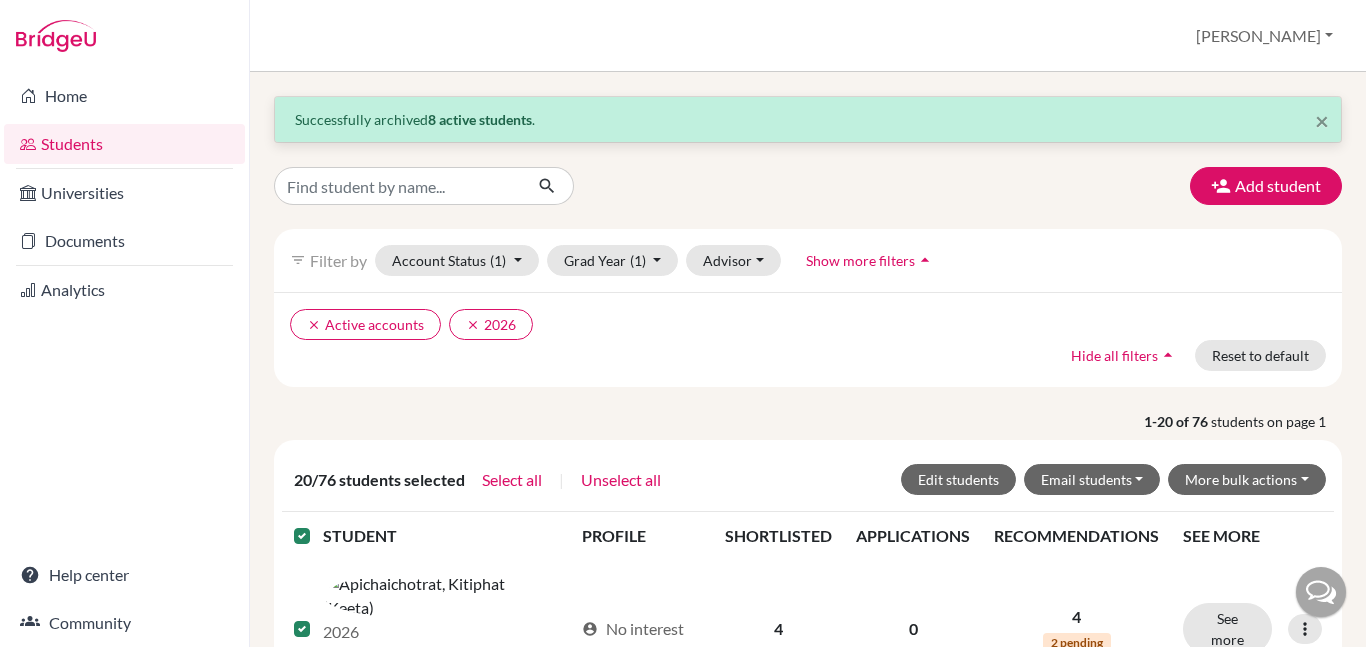 scroll, scrollTop: 53, scrollLeft: 0, axis: vertical 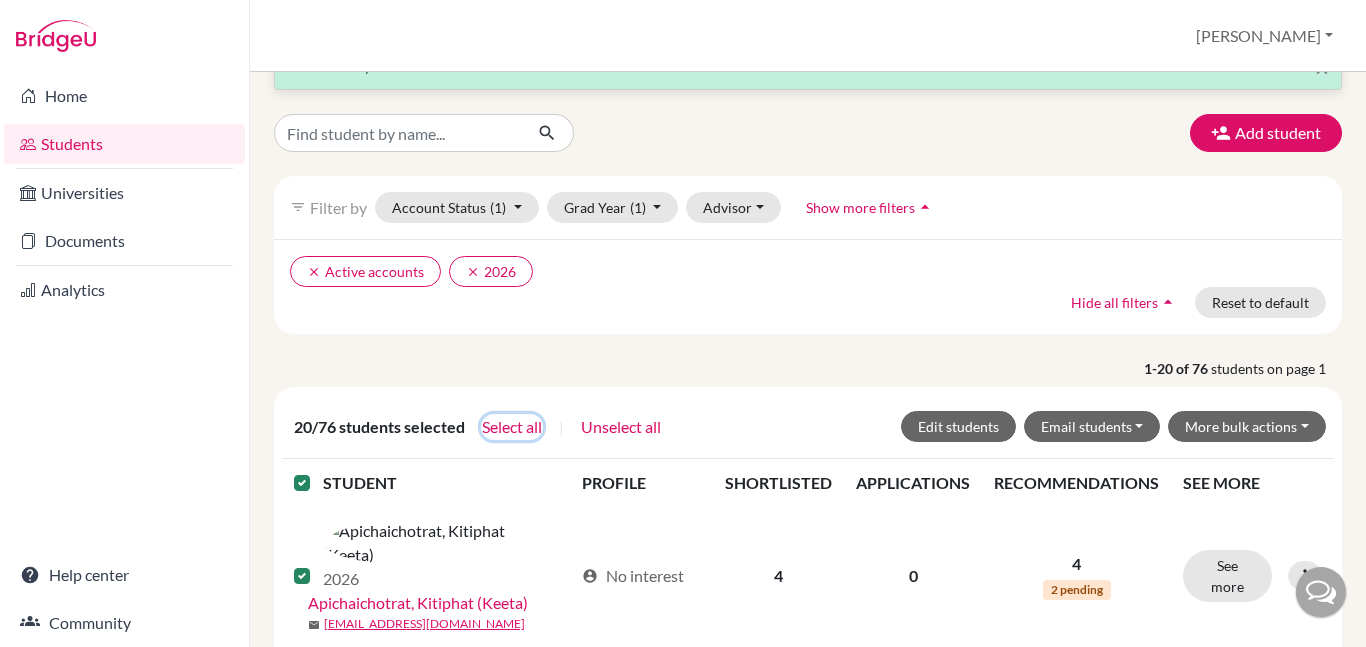 click on "Select all" 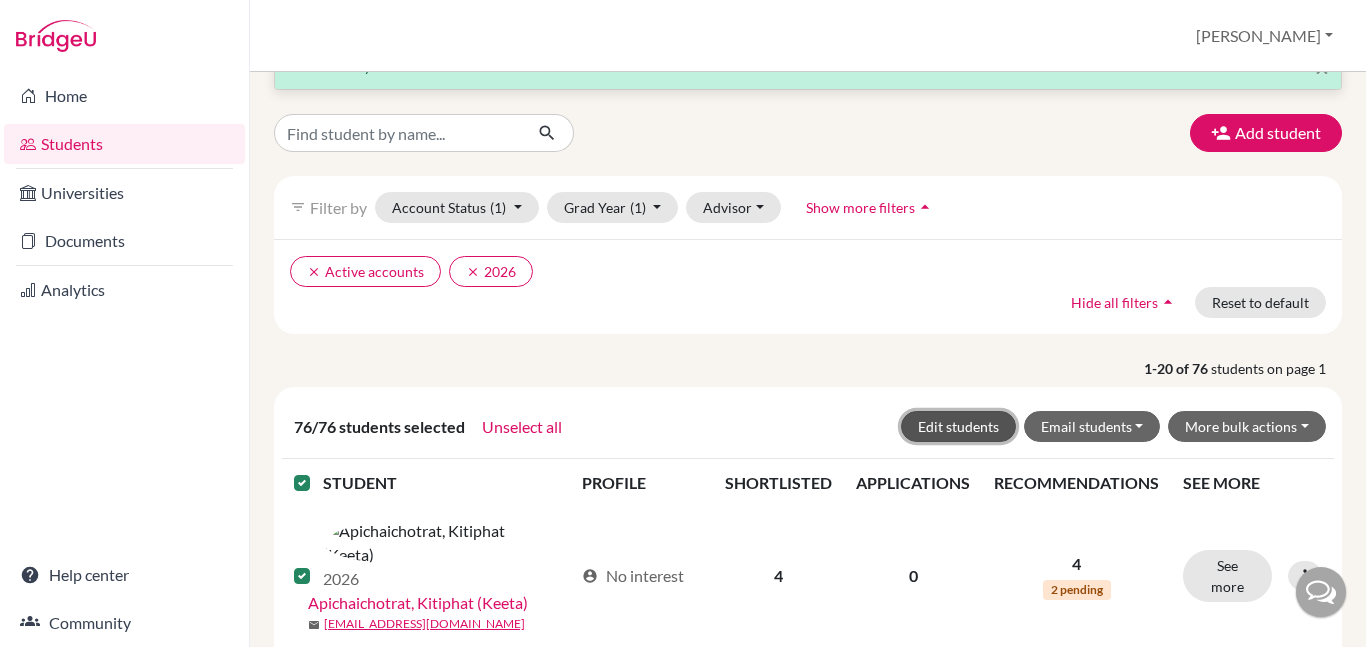 click on "Edit students" at bounding box center [958, 426] 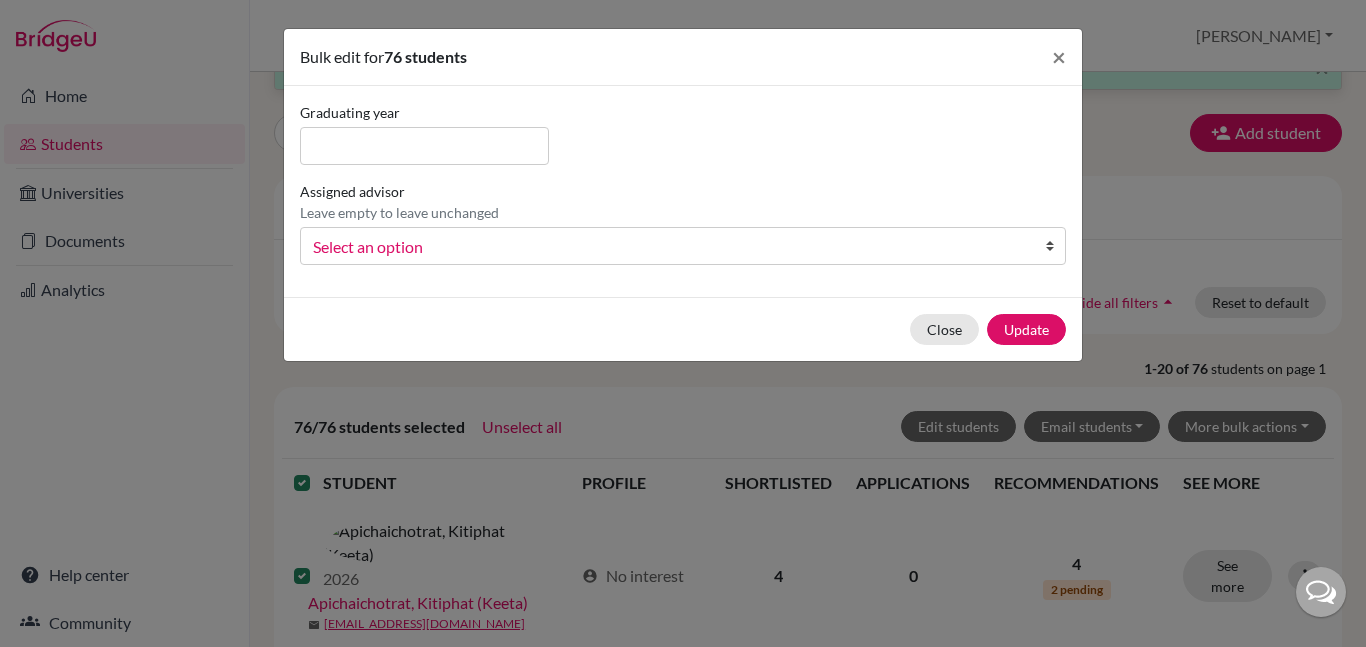 click on "Select an option" at bounding box center (670, 247) 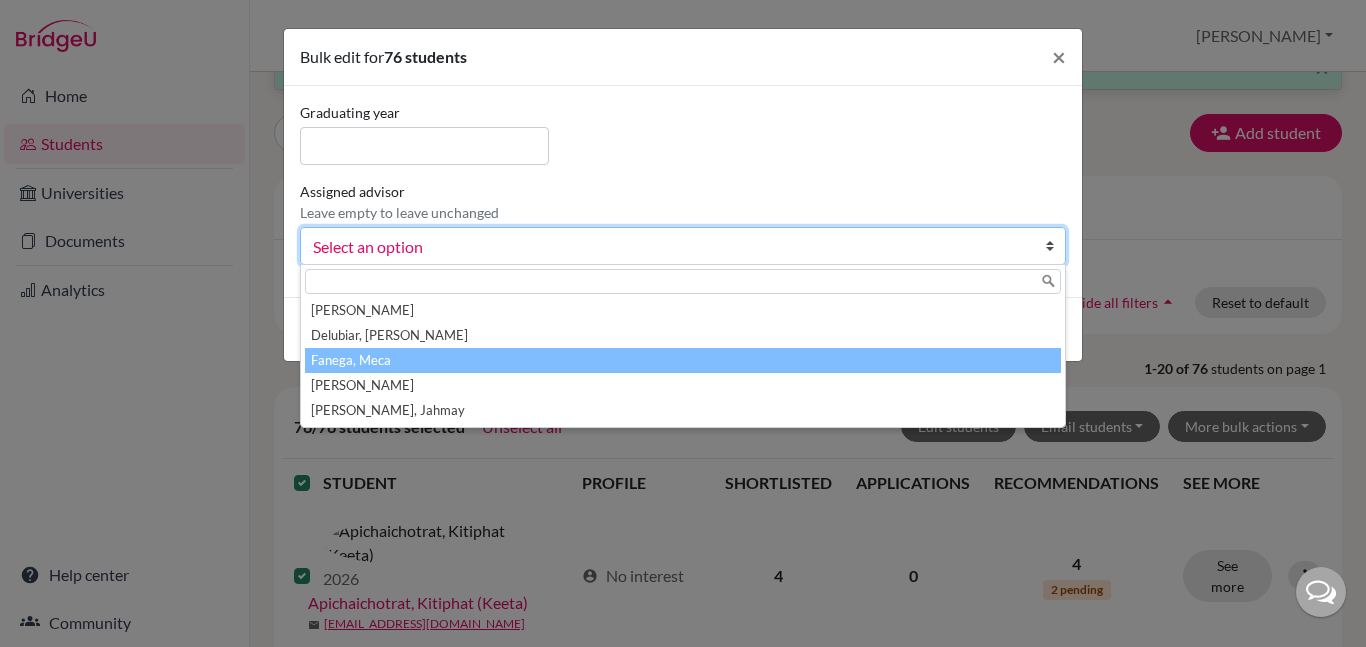 click on "Fanega, Meca" at bounding box center [683, 360] 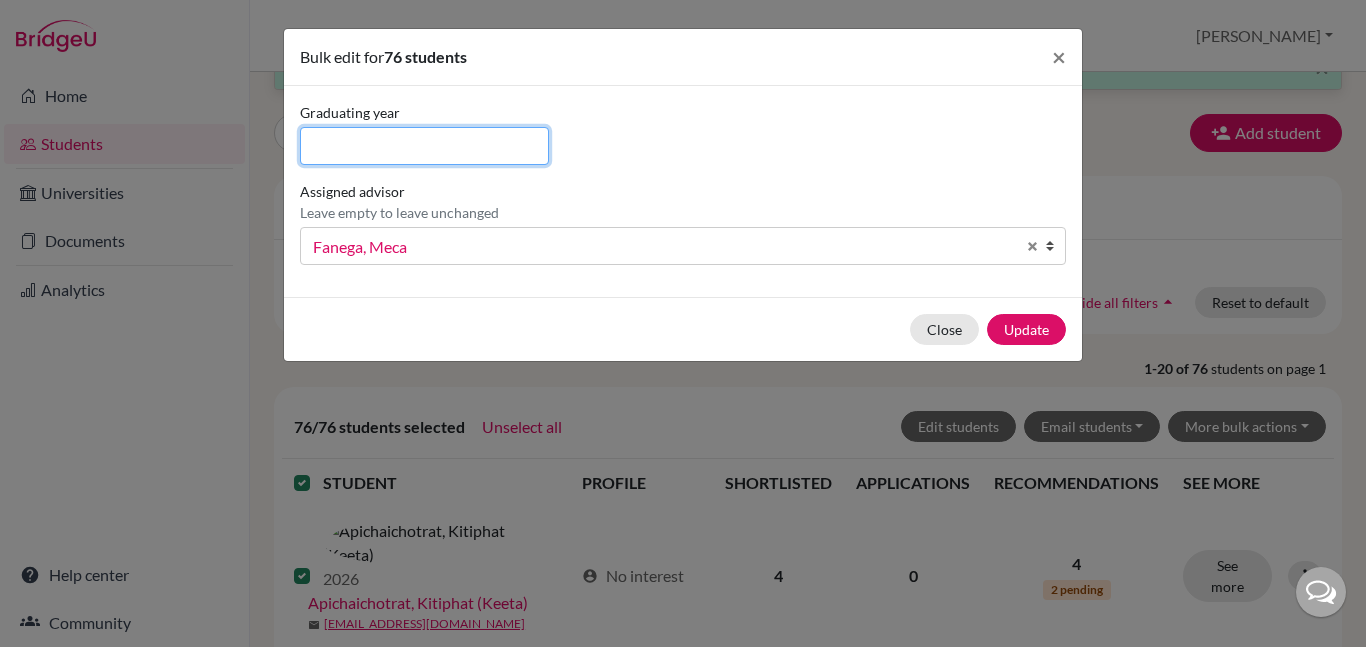 click at bounding box center (424, 146) 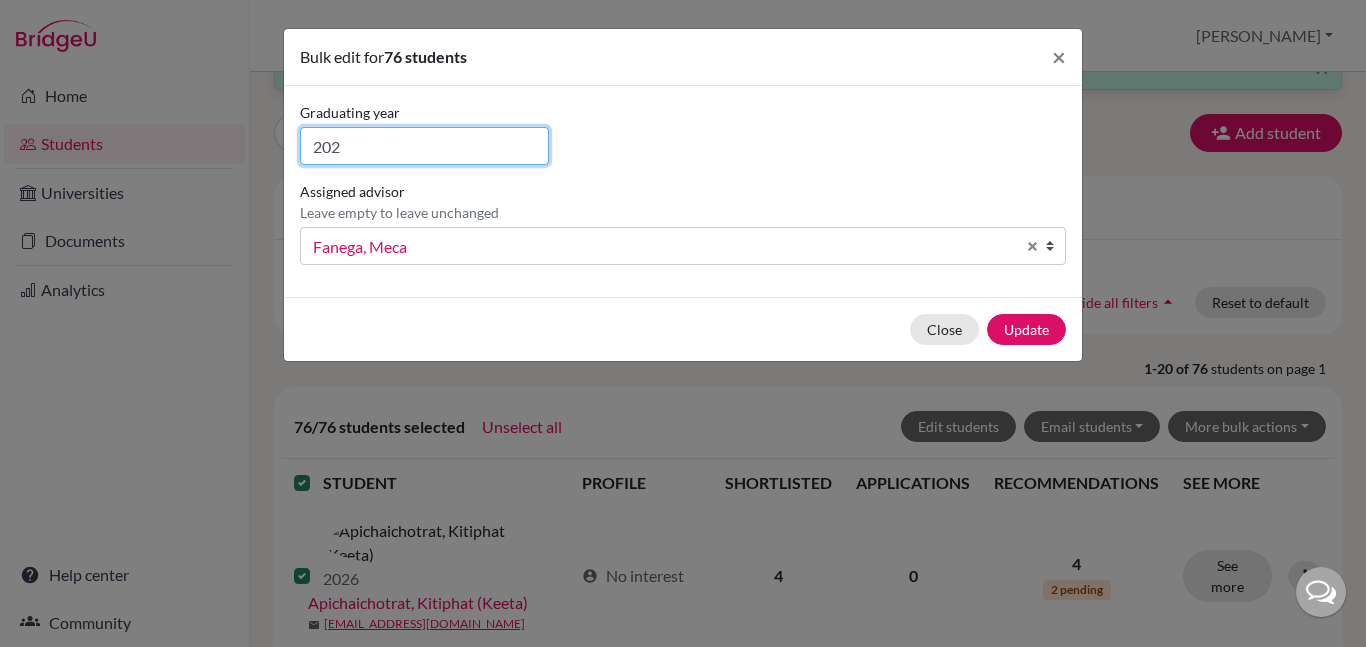 type on "2026" 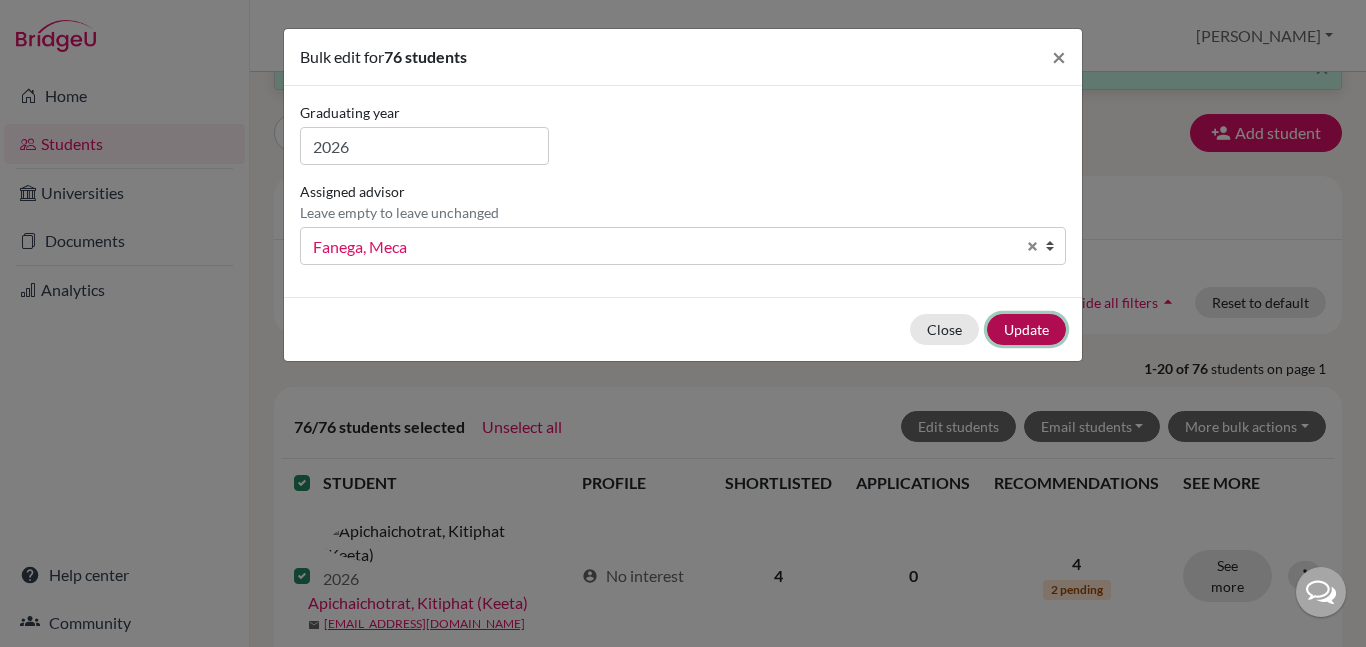 click on "Update" at bounding box center [1026, 329] 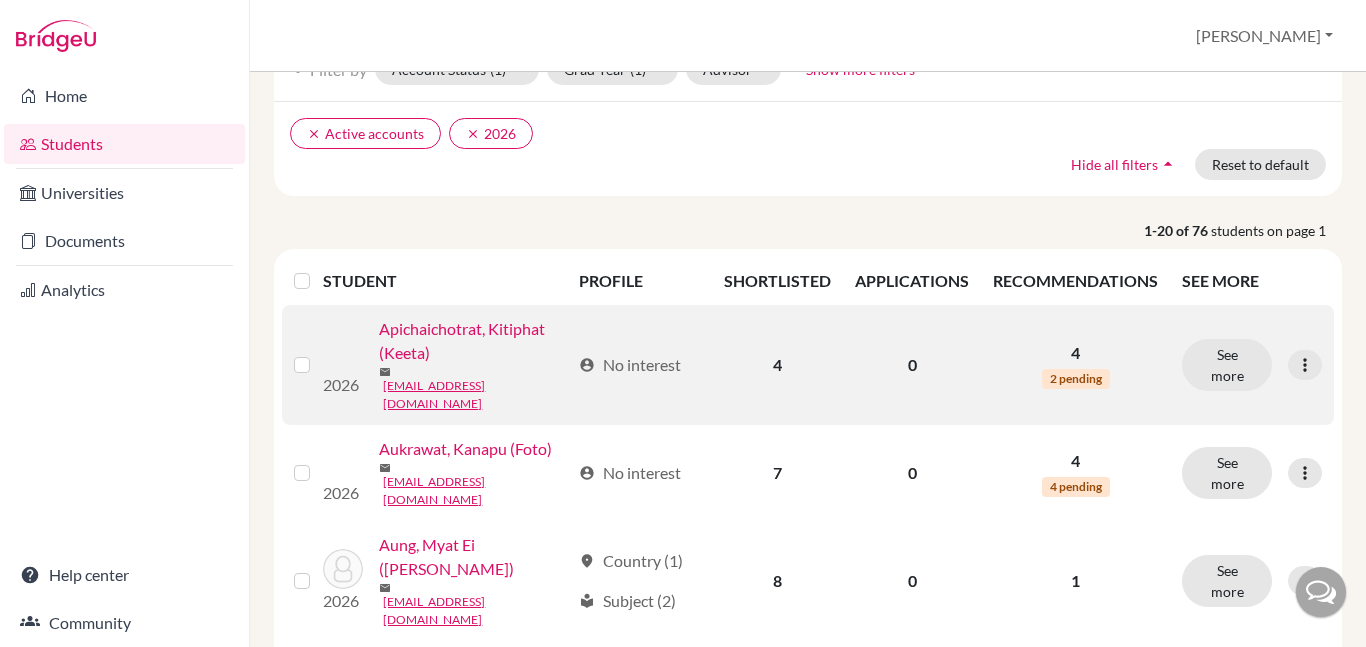 scroll, scrollTop: 0, scrollLeft: 0, axis: both 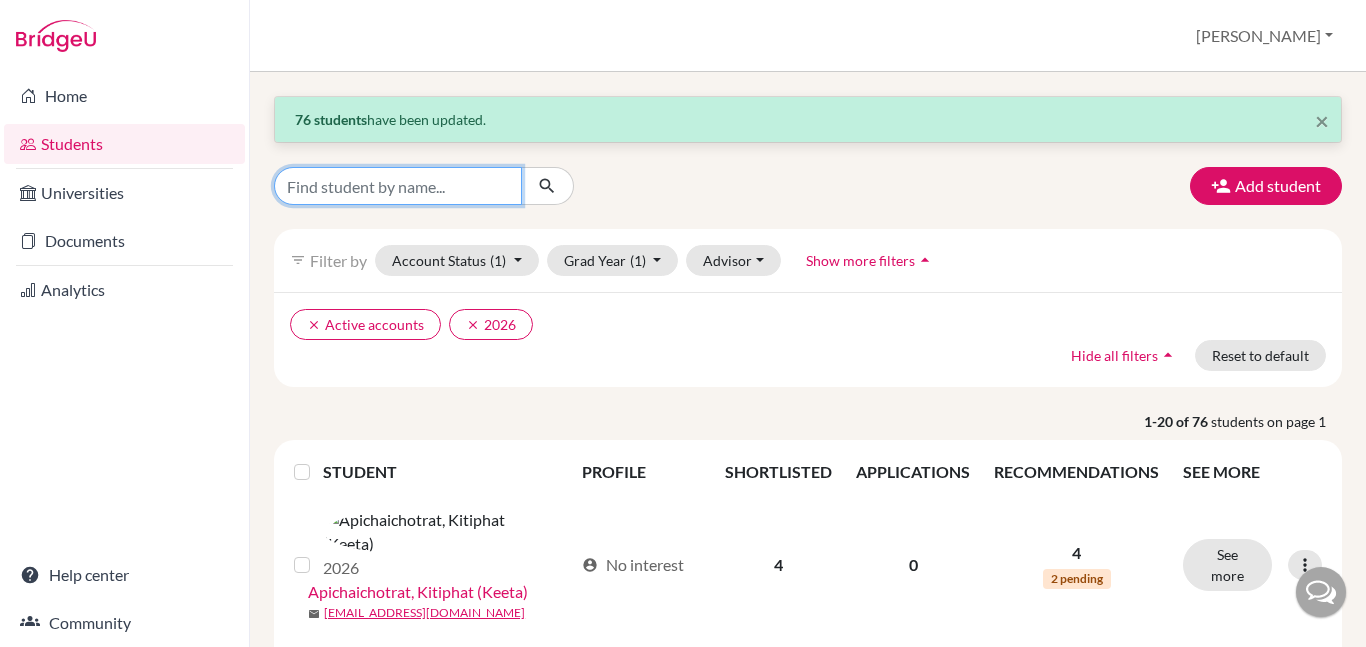 click at bounding box center (398, 186) 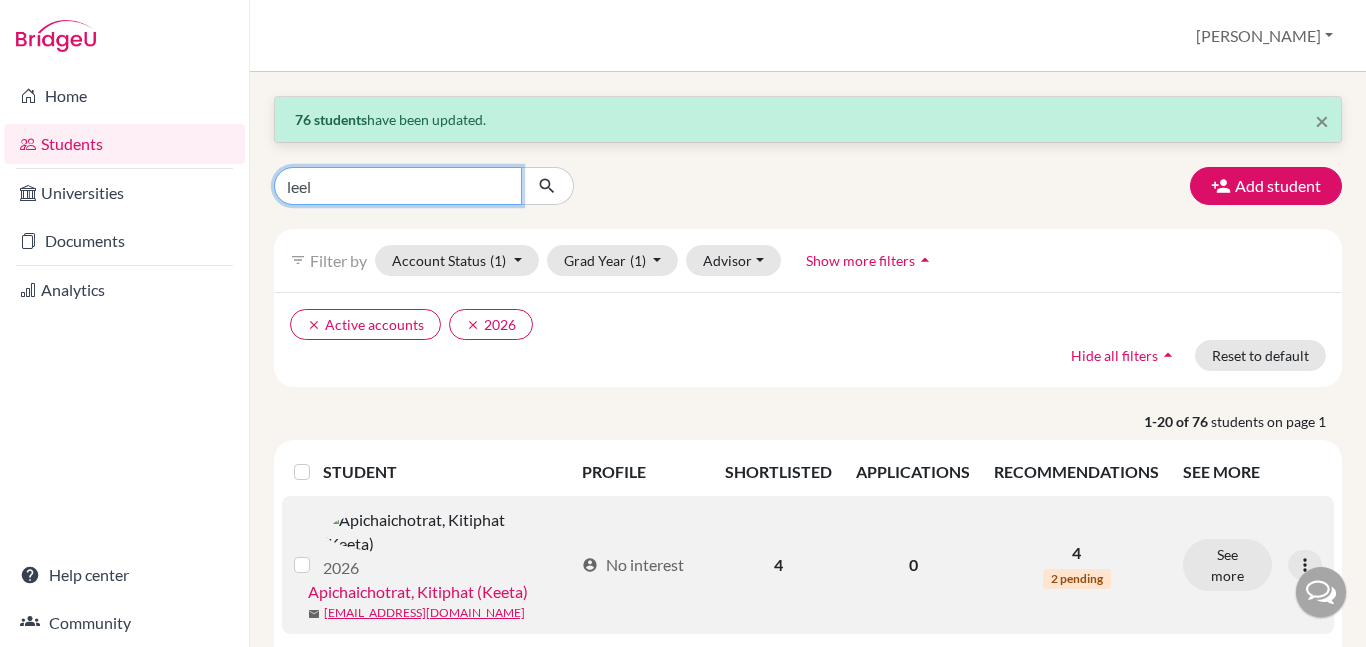 type on "leely" 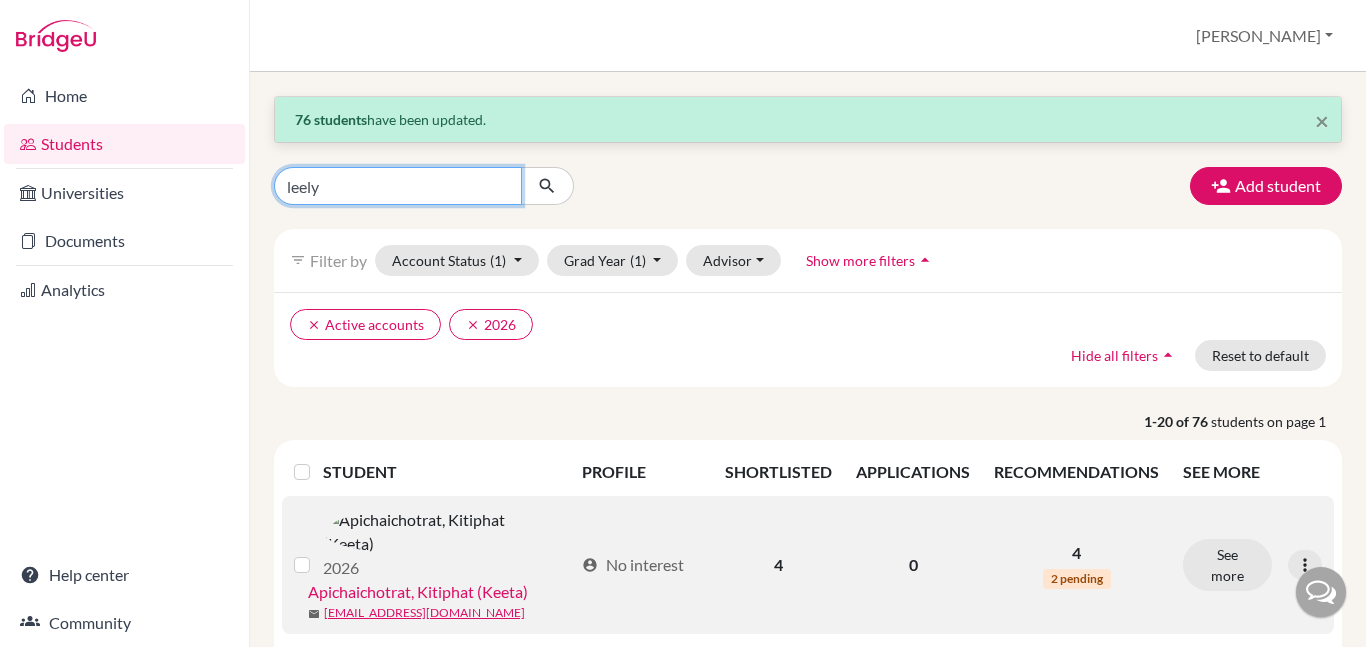 click at bounding box center [547, 186] 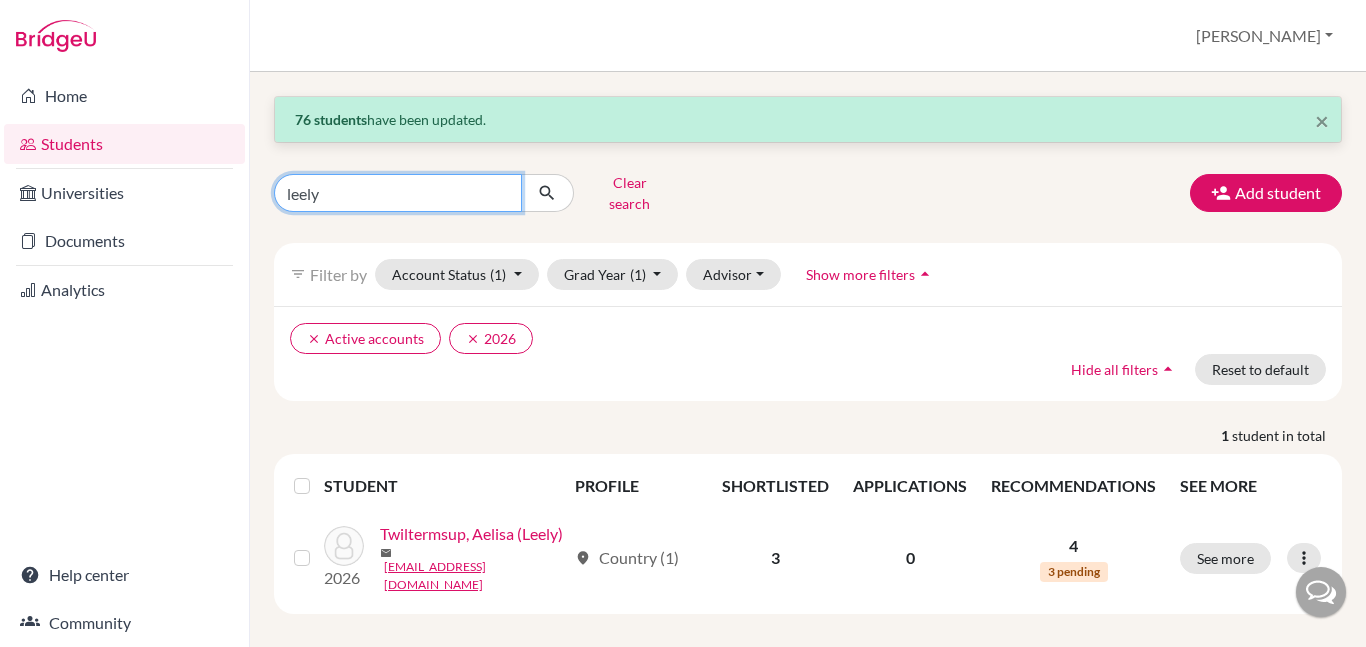 click on "leely" at bounding box center (398, 193) 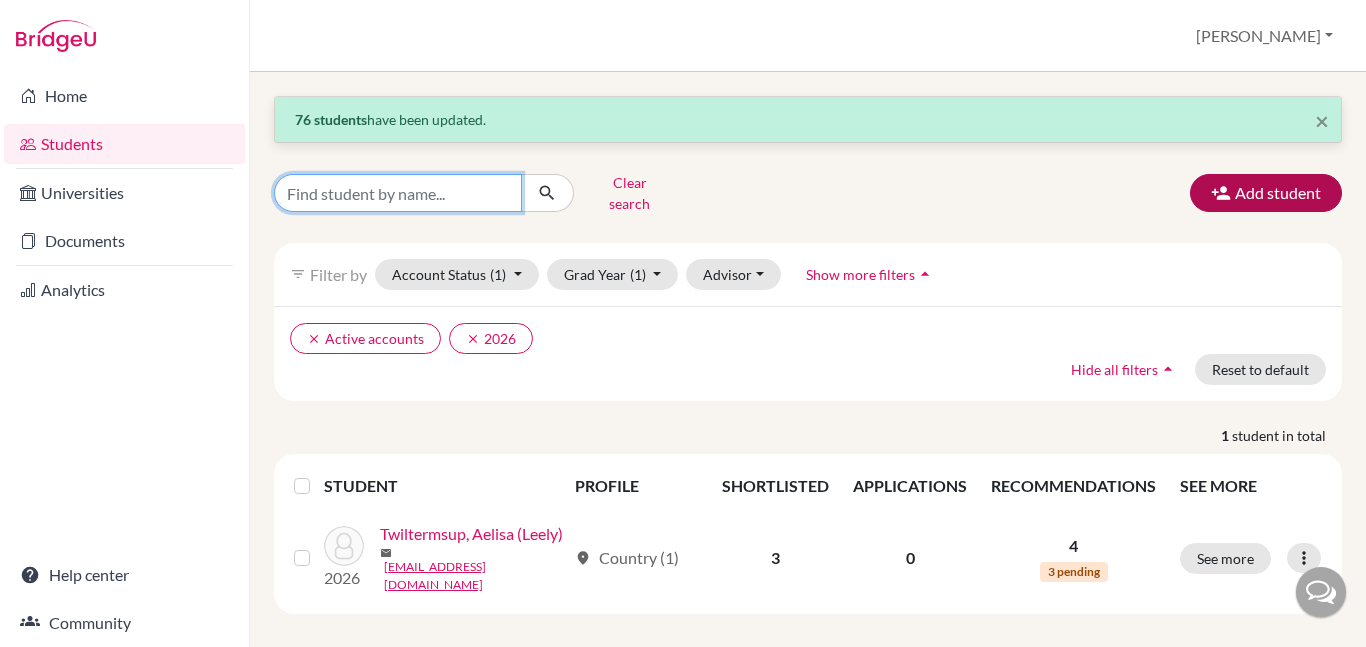 type 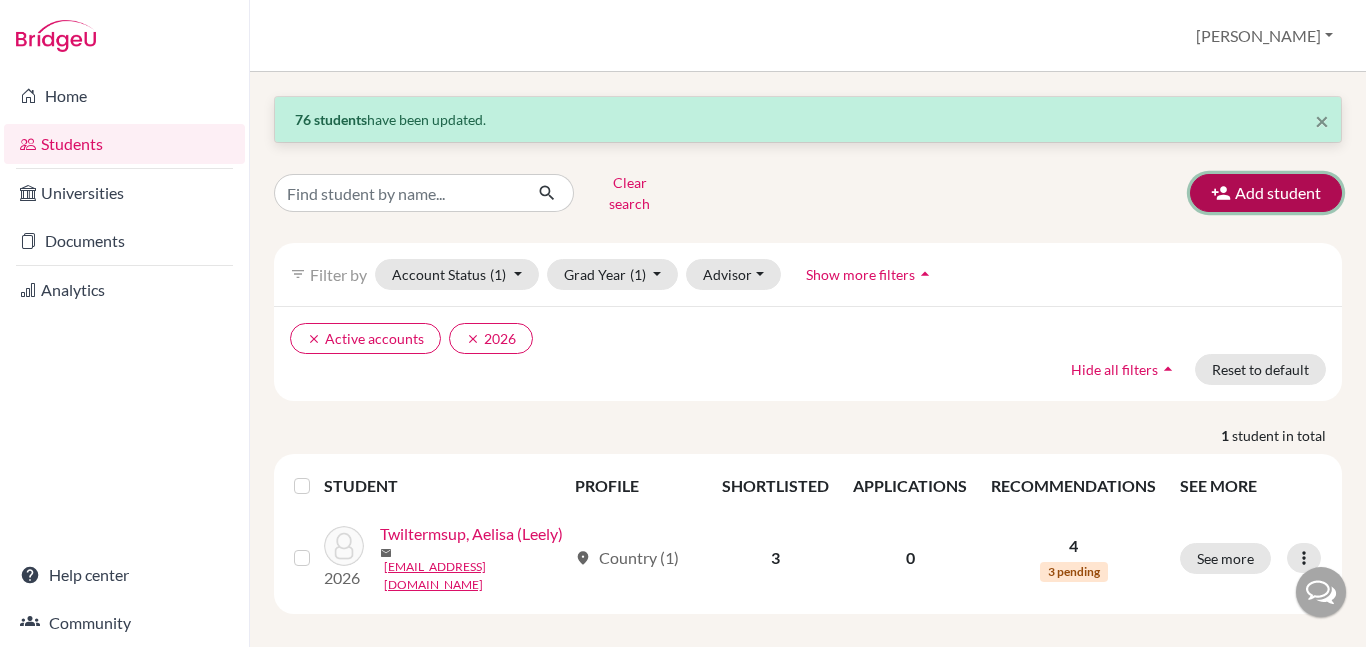 click on "Add student" at bounding box center (1266, 193) 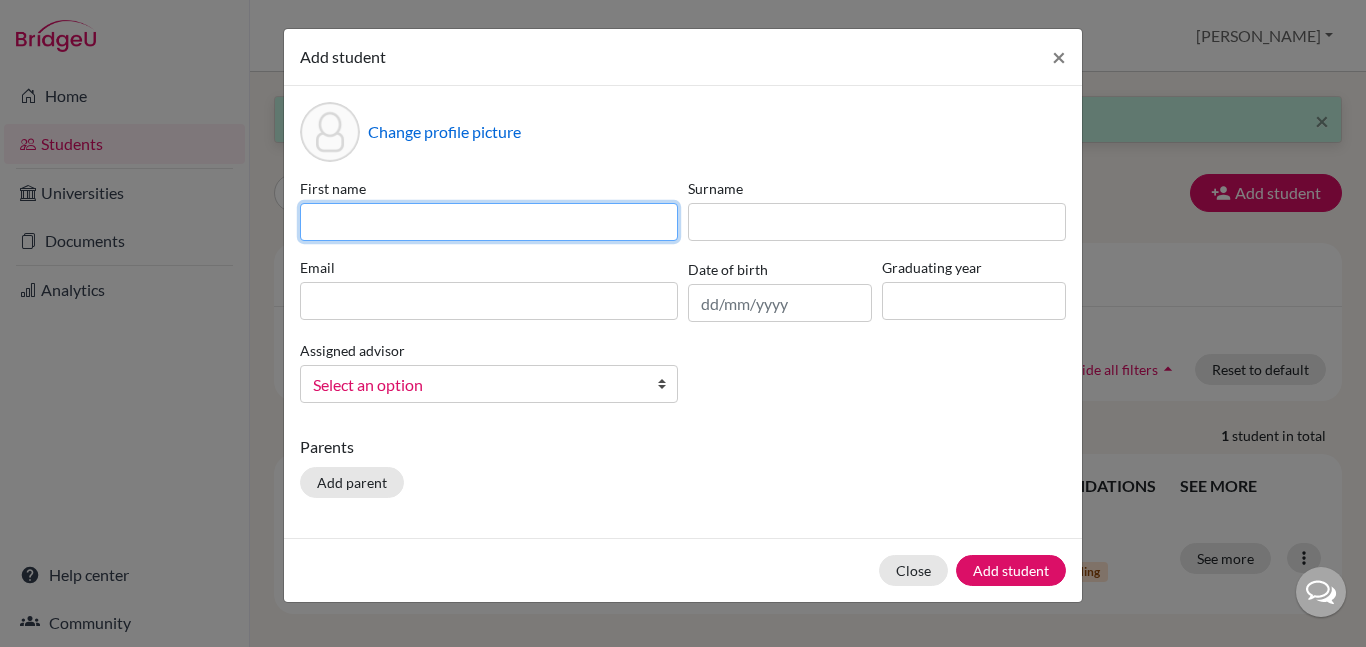 click at bounding box center (489, 222) 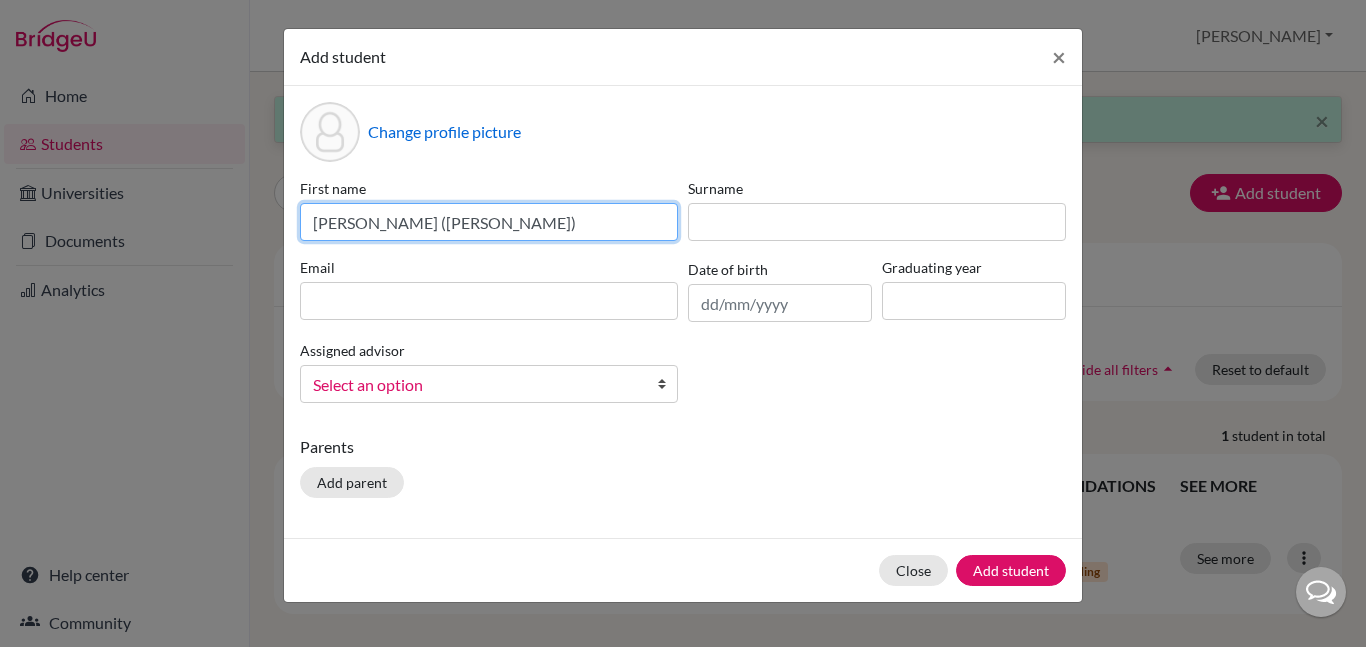 type on "[PERSON_NAME] ([PERSON_NAME])" 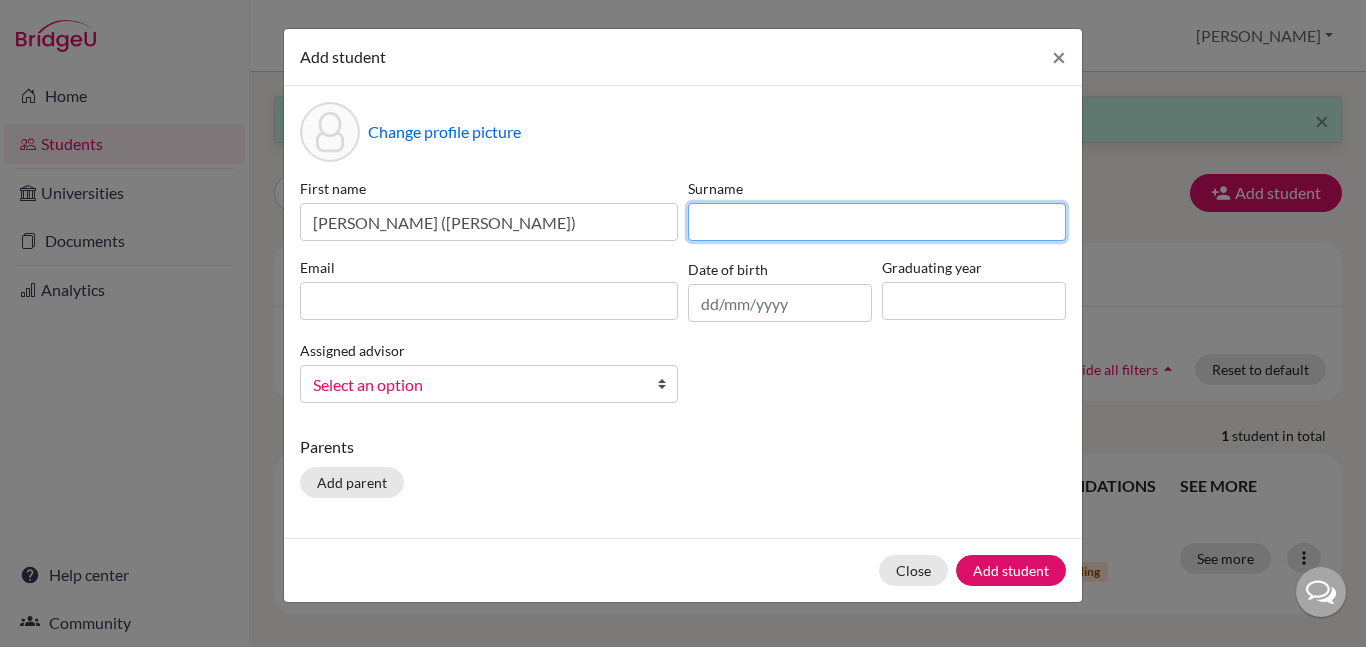 click at bounding box center (877, 222) 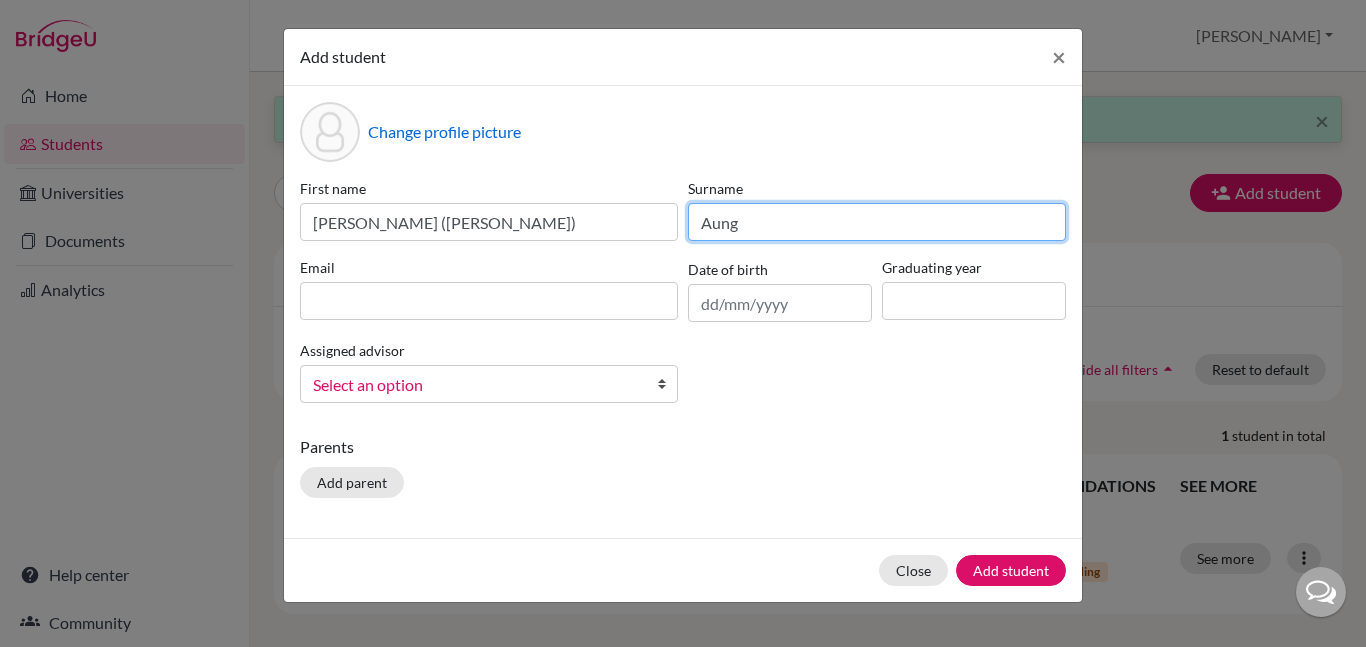 type on "Aung" 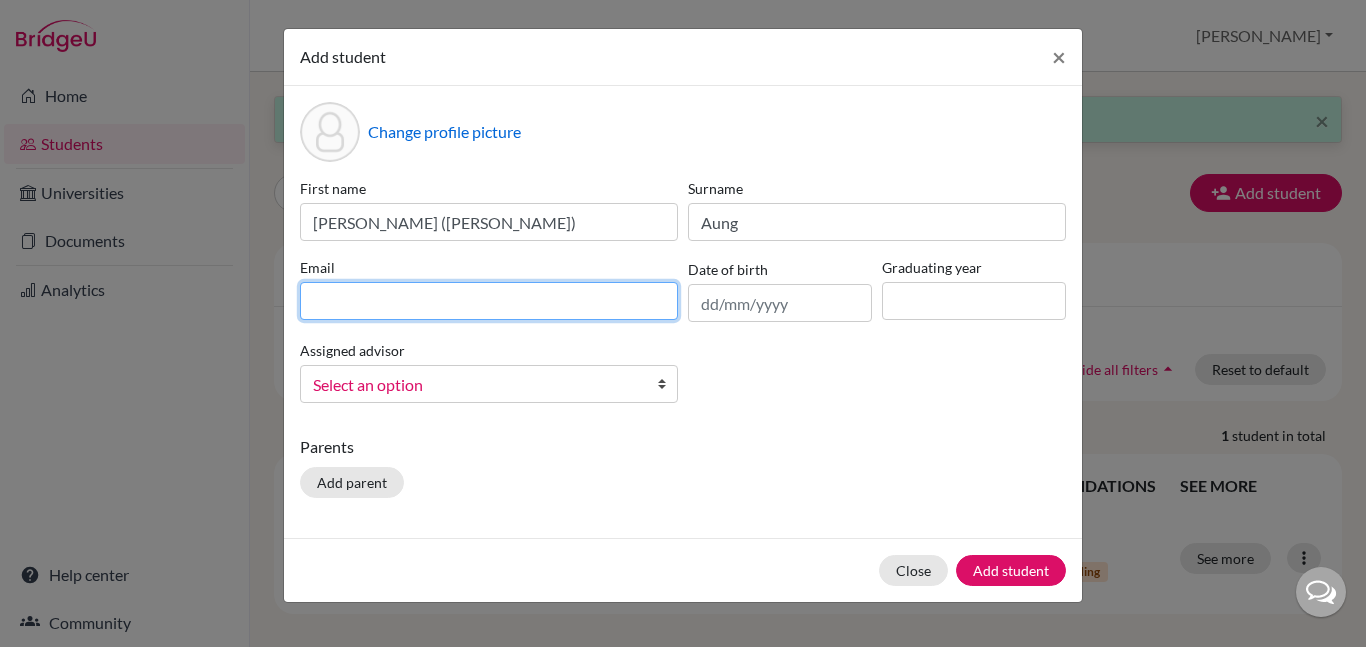 click at bounding box center [489, 301] 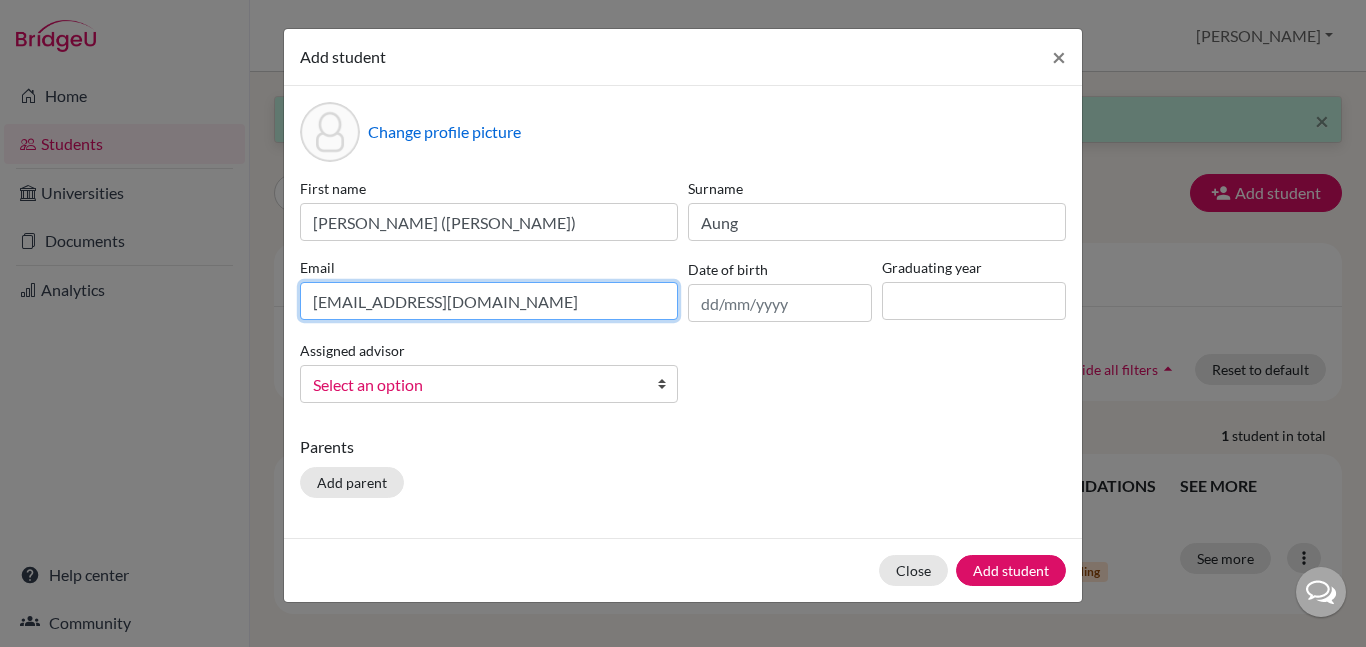 type on "[EMAIL_ADDRESS][DOMAIN_NAME]" 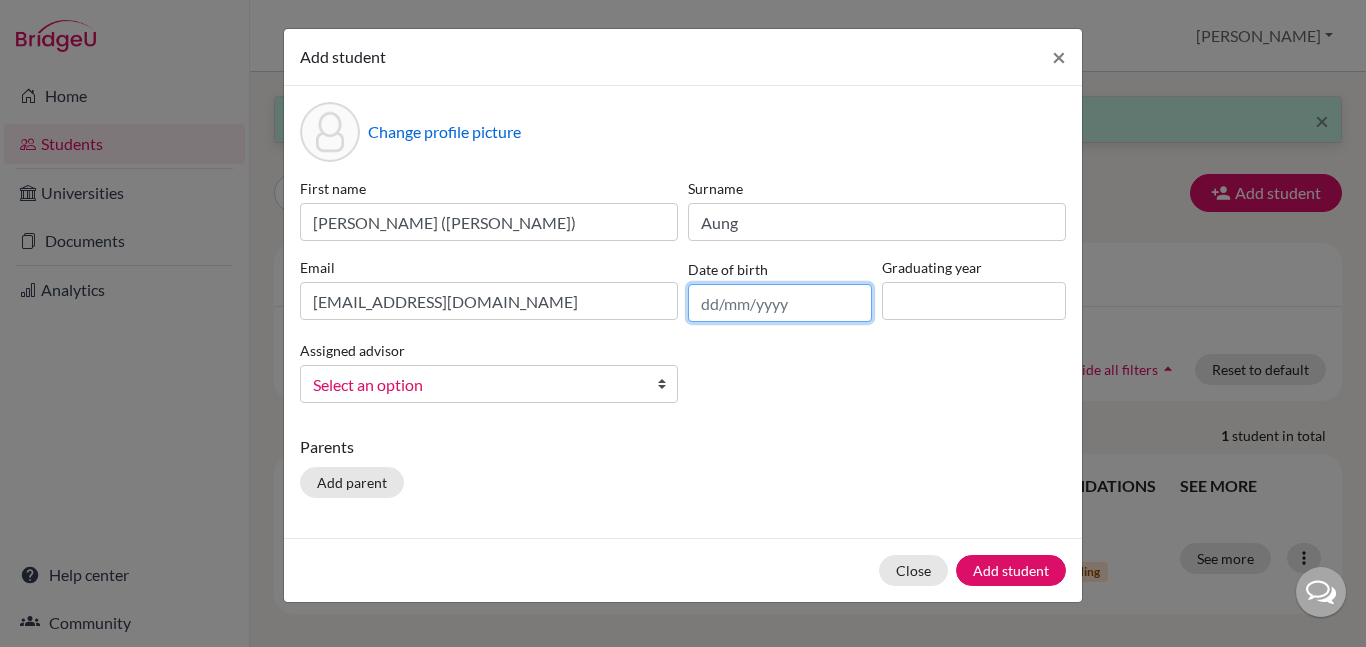click at bounding box center (780, 303) 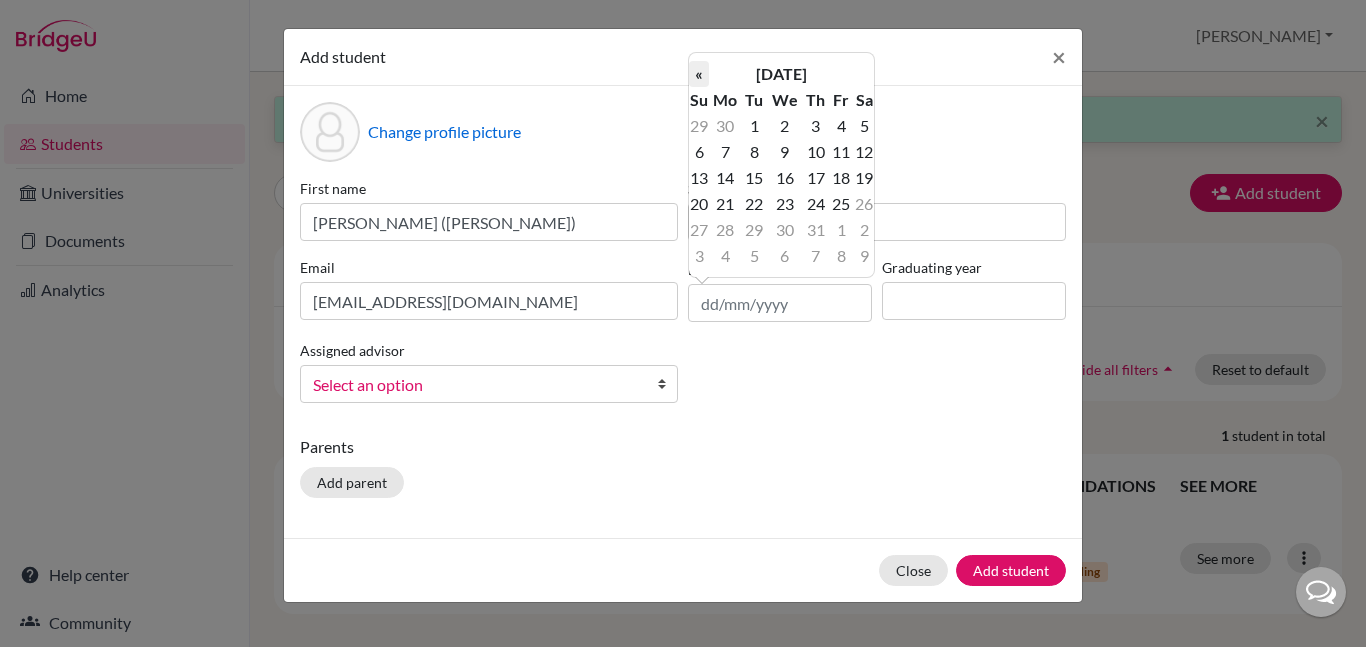 click on "«" at bounding box center [699, 74] 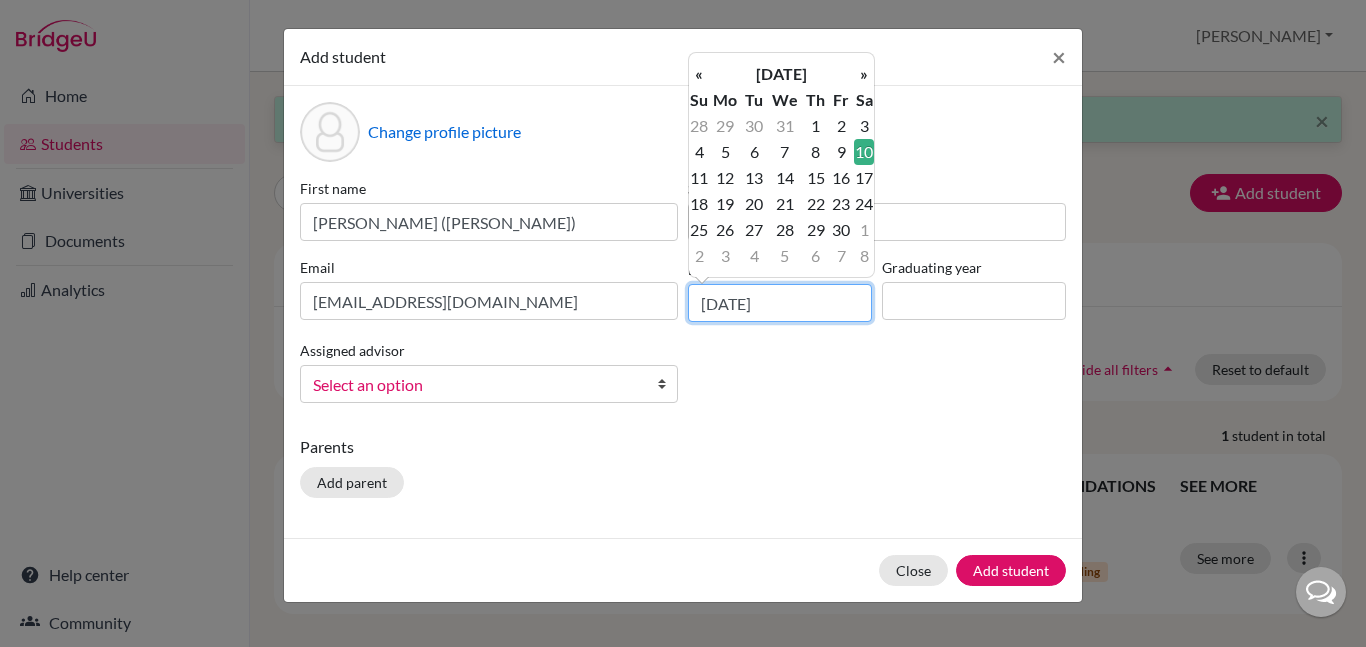 type on "[DATE]" 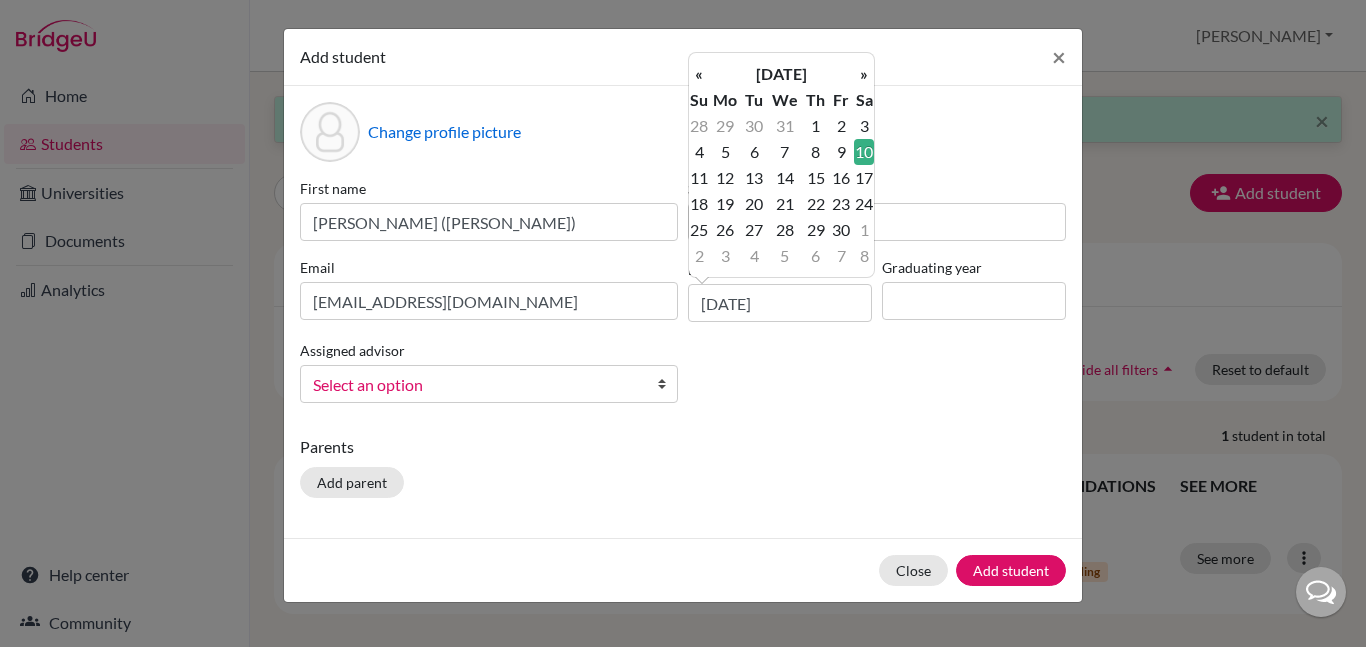 click on "First name [PERSON_NAME] ([PERSON_NAME]) Surname Aung Email [EMAIL_ADDRESS][DOMAIN_NAME] Date of birth [DEMOGRAPHIC_DATA] Graduating year Assigned advisor [PERSON_NAME], [PERSON_NAME], [PERSON_NAME], [PERSON_NAME], [PERSON_NAME]
Select an option" at bounding box center (683, 298) 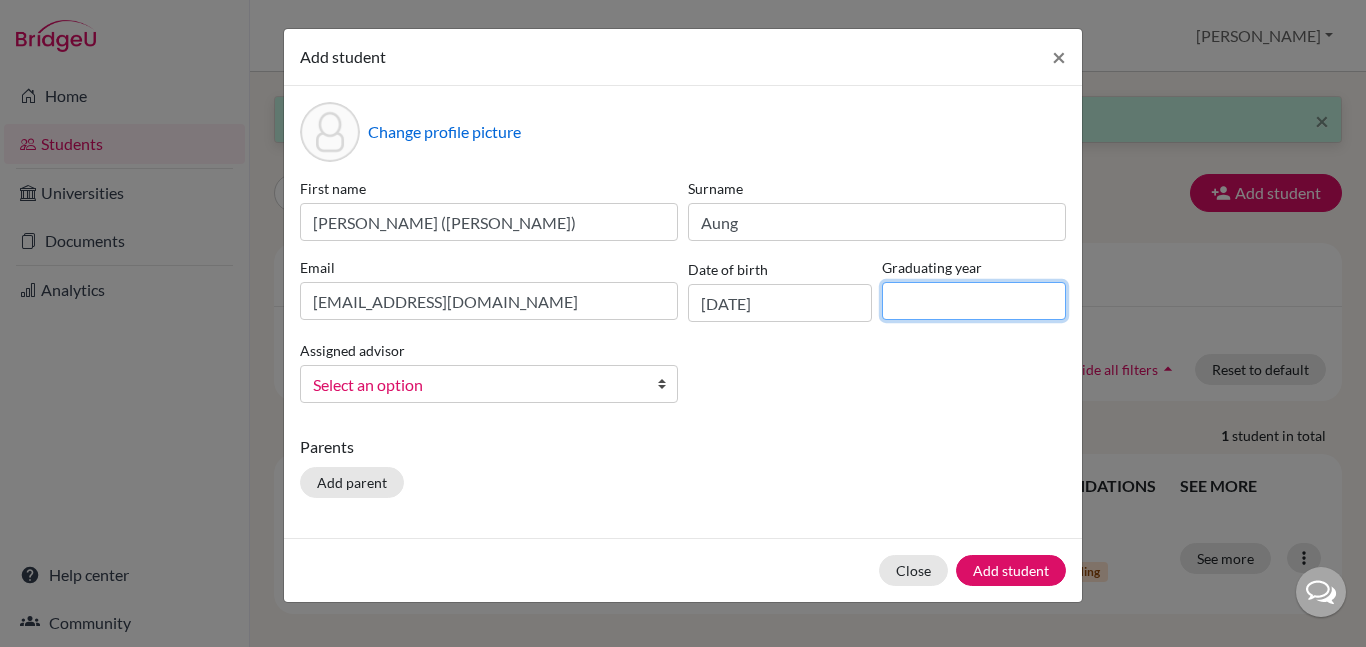 click at bounding box center [974, 301] 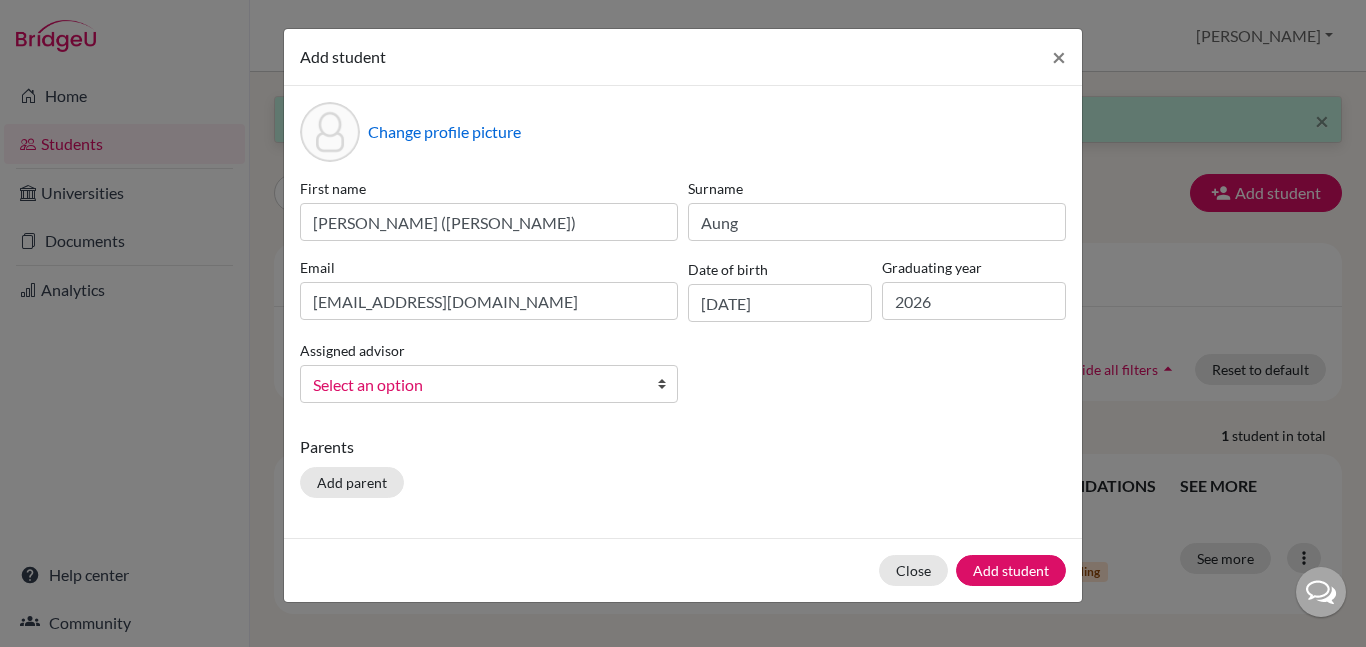 click on "First name [PERSON_NAME] ([PERSON_NAME]) Surname Aung Email [EMAIL_ADDRESS][DOMAIN_NAME] Date of birth [DEMOGRAPHIC_DATA] Graduating year [DATE] Assigned advisor [PERSON_NAME], [PERSON_NAME], [PERSON_NAME], [PERSON_NAME], [PERSON_NAME]
Select an option" at bounding box center (683, 298) 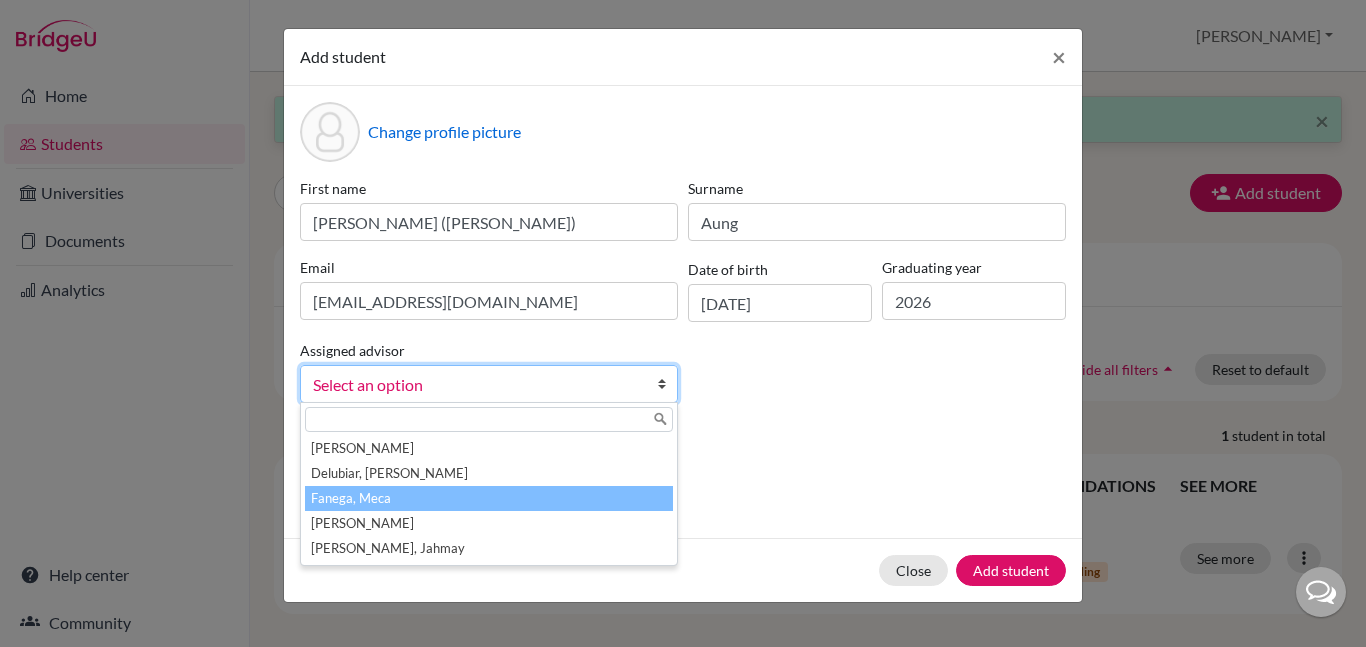 click on "Fanega, Meca" at bounding box center [489, 498] 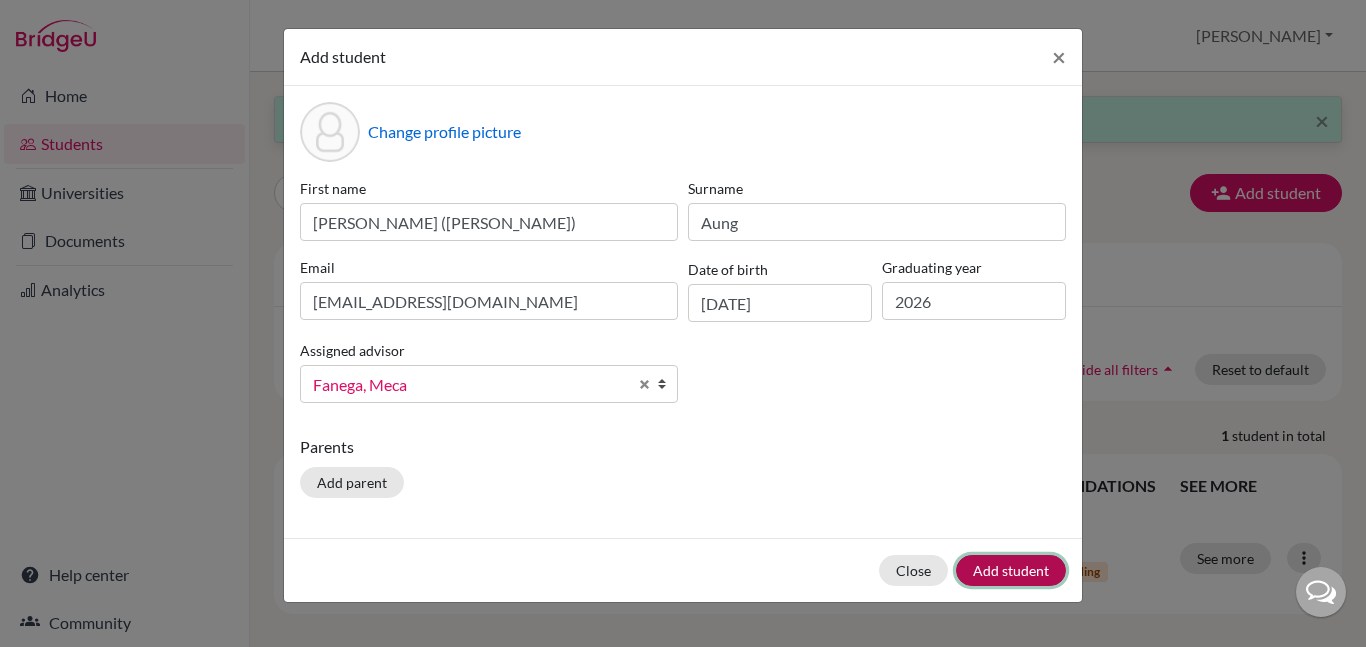 click on "Add student" at bounding box center [1011, 570] 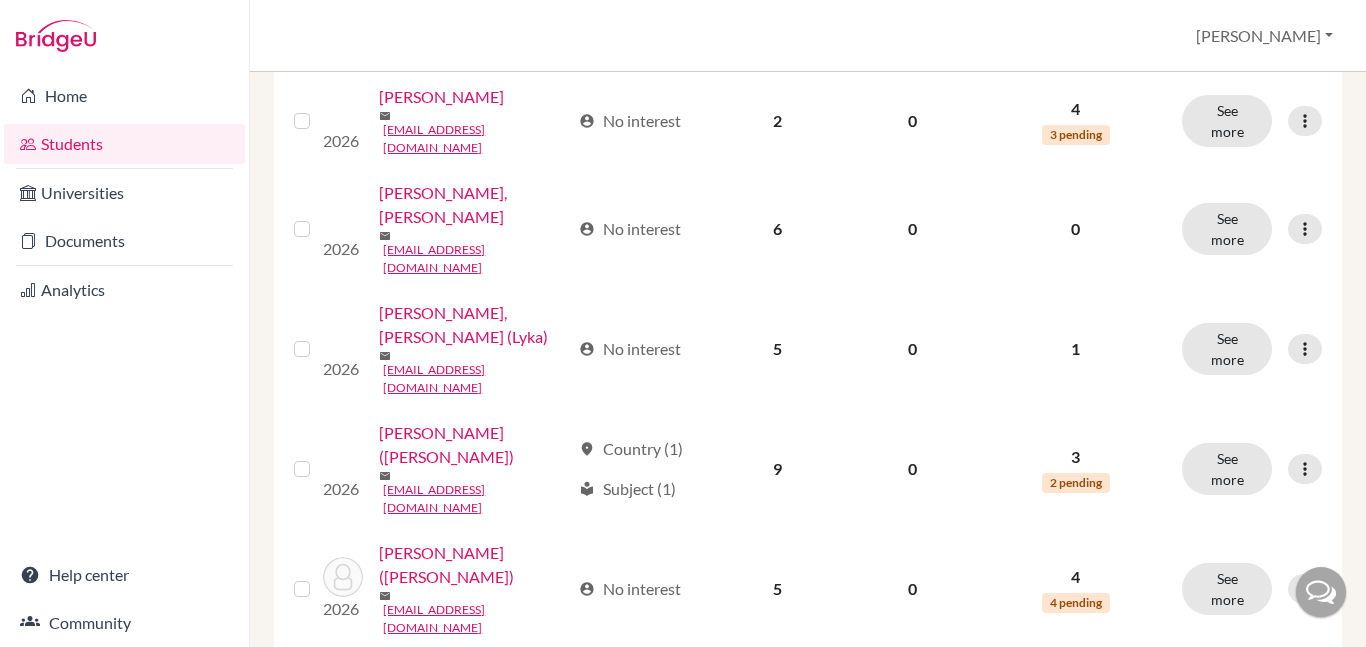 scroll, scrollTop: 1721, scrollLeft: 0, axis: vertical 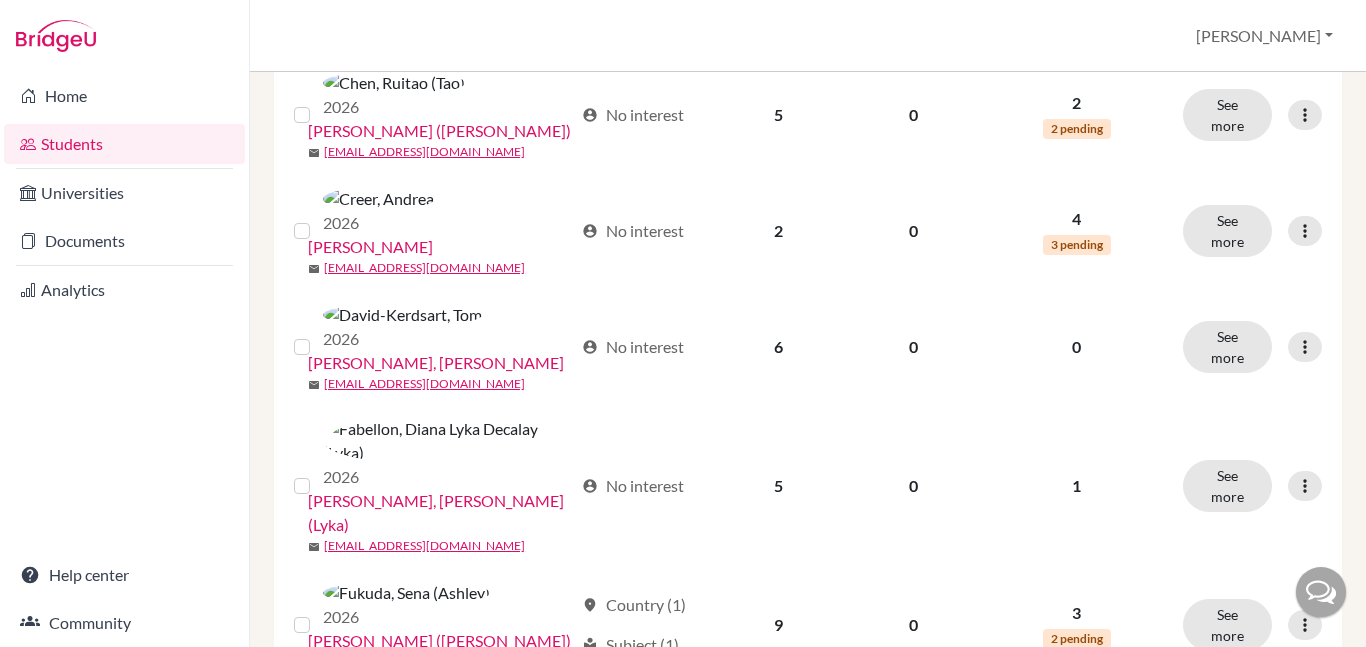click on "2" at bounding box center (760, 1350) 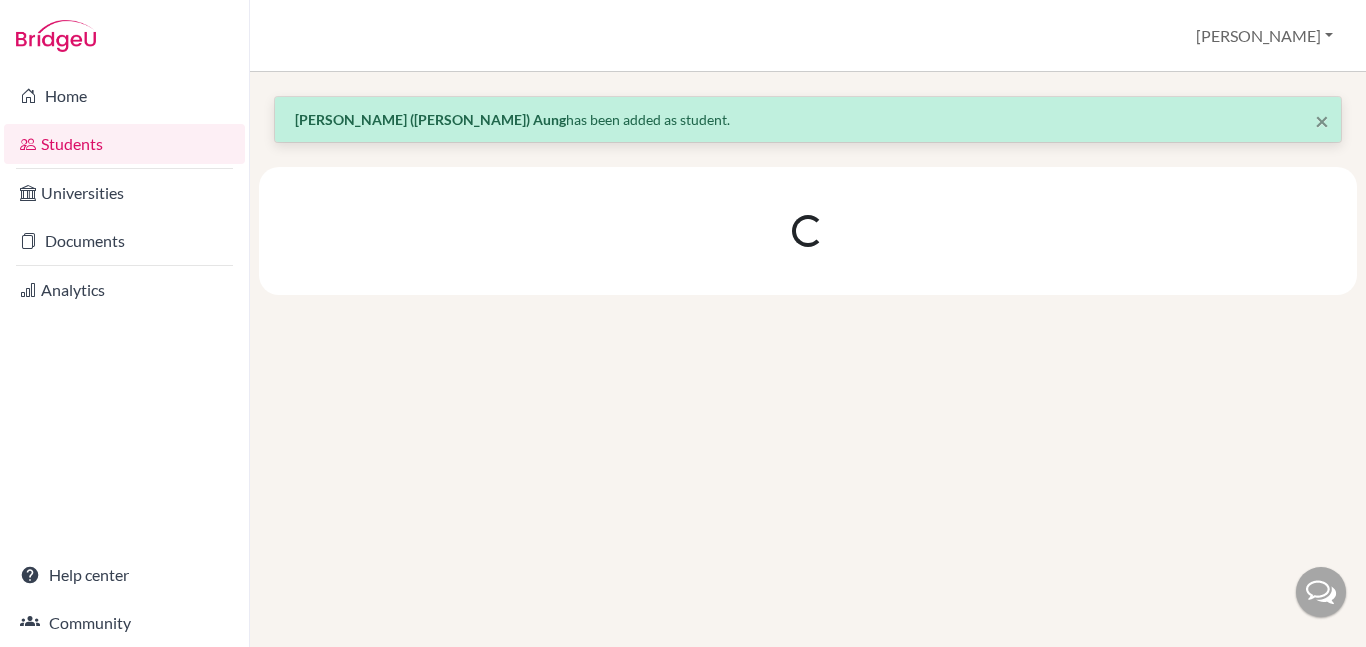 scroll, scrollTop: 0, scrollLeft: 0, axis: both 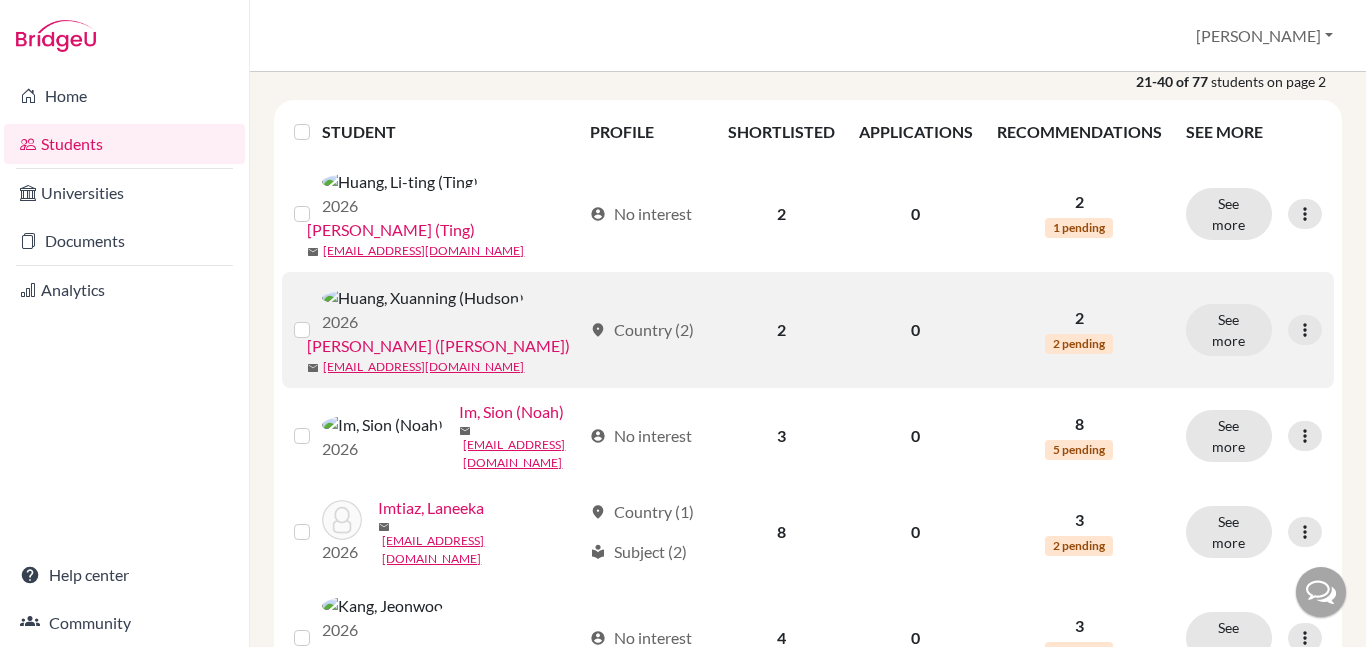 click at bounding box center (318, 318) 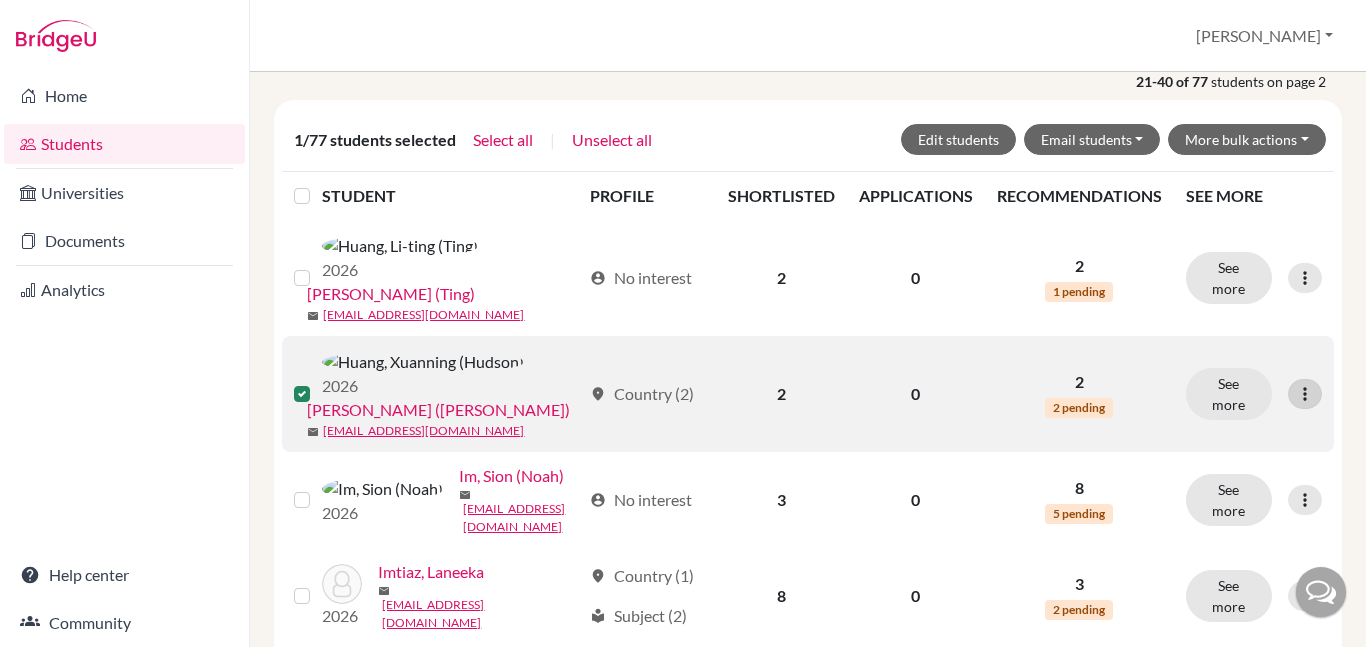click at bounding box center (1305, 394) 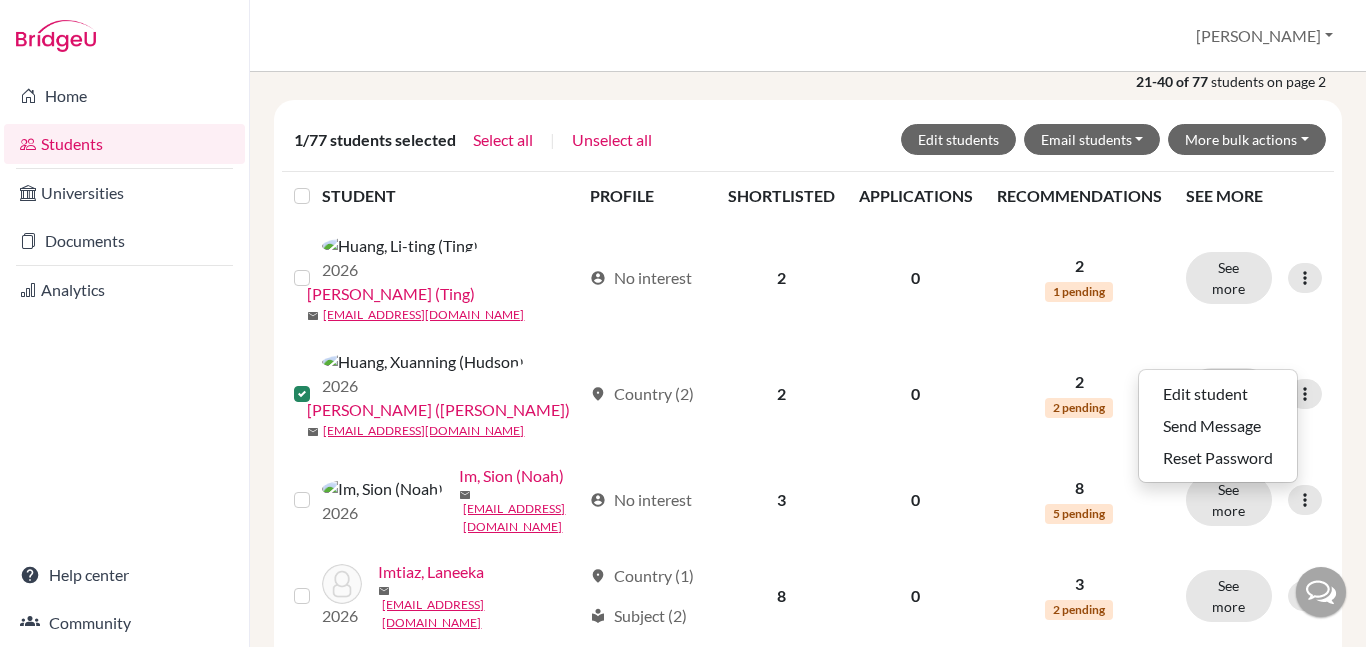 click on "1/77 students selected Select all | Unselect all Edit students Email students Via Gmail Via default email content_copy Copy email addresses More bulk actions Archive Unarchive Resend invite email Reset password STUDENT PROFILE SHORTLISTED APPLICATIONS RECOMMENDATIONS SEE MORE 2026 [PERSON_NAME] (Ting) mail [EMAIL_ADDRESS][DOMAIN_NAME] account_circle No interest 2 0 2 1 pending See more Edit student Send Message Reset Password [SECURITY_DATA] [PERSON_NAME] ([PERSON_NAME]) mail [EMAIL_ADDRESS][DOMAIN_NAME] location_on Country (2) 2 0 2 2 pending See more Edit student Send Message Reset Password [SECURITY_DATA] Im, Sion  (Noah) mail [EMAIL_ADDRESS][DOMAIN_NAME] account_circle No interest 3 0 8 5 pending See more Edit student Send Message Reset Password [SECURITY_DATA] Imtiaz, Laneeka mail [EMAIL_ADDRESS][DOMAIN_NAME] location_on Country (1) local_library Subject (2) 8 0 3 2 pending See more Edit student Send Message Reset Password [SECURITY_DATA] Kang, Jeonwoo mail [EMAIL_ADDRESS][DOMAIN_NAME] account_circle No interest 4 0 3 2 pending See more Edit student Send Message Reset Password [SECURITY_DATA] mail [EMAIL_ADDRESS][DOMAIN_NAME]" at bounding box center (808, 1371) 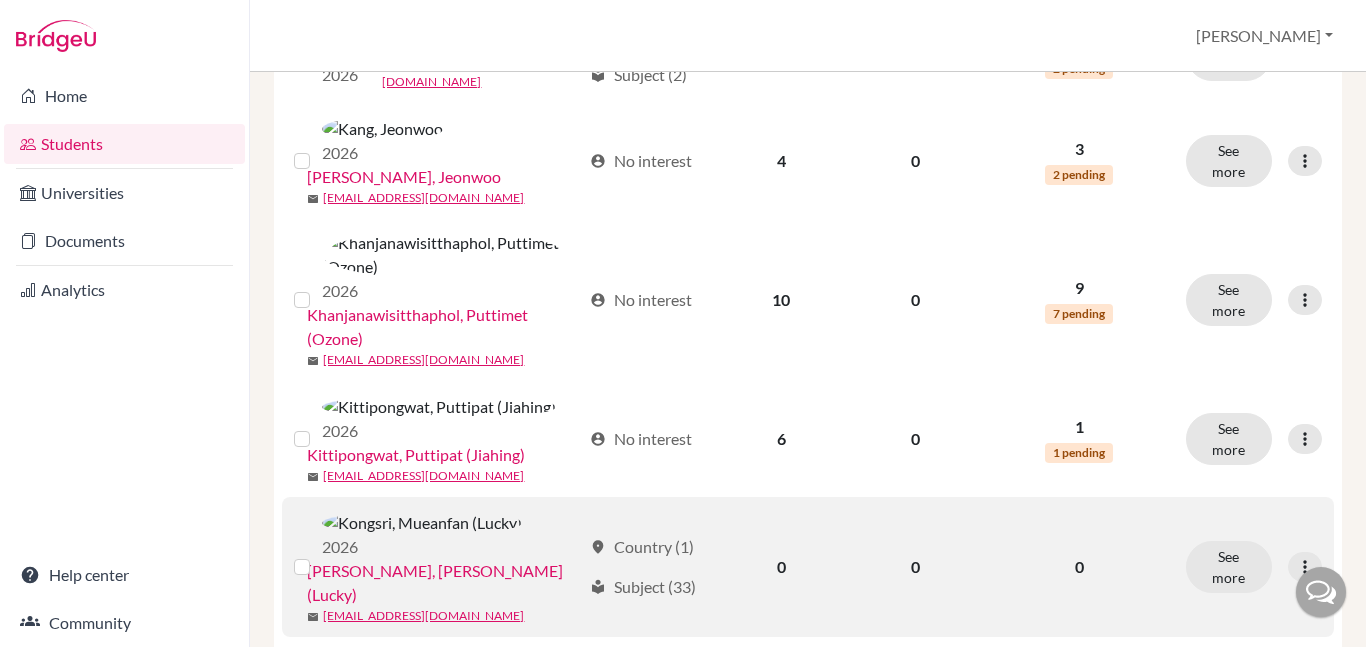 scroll, scrollTop: 870, scrollLeft: 0, axis: vertical 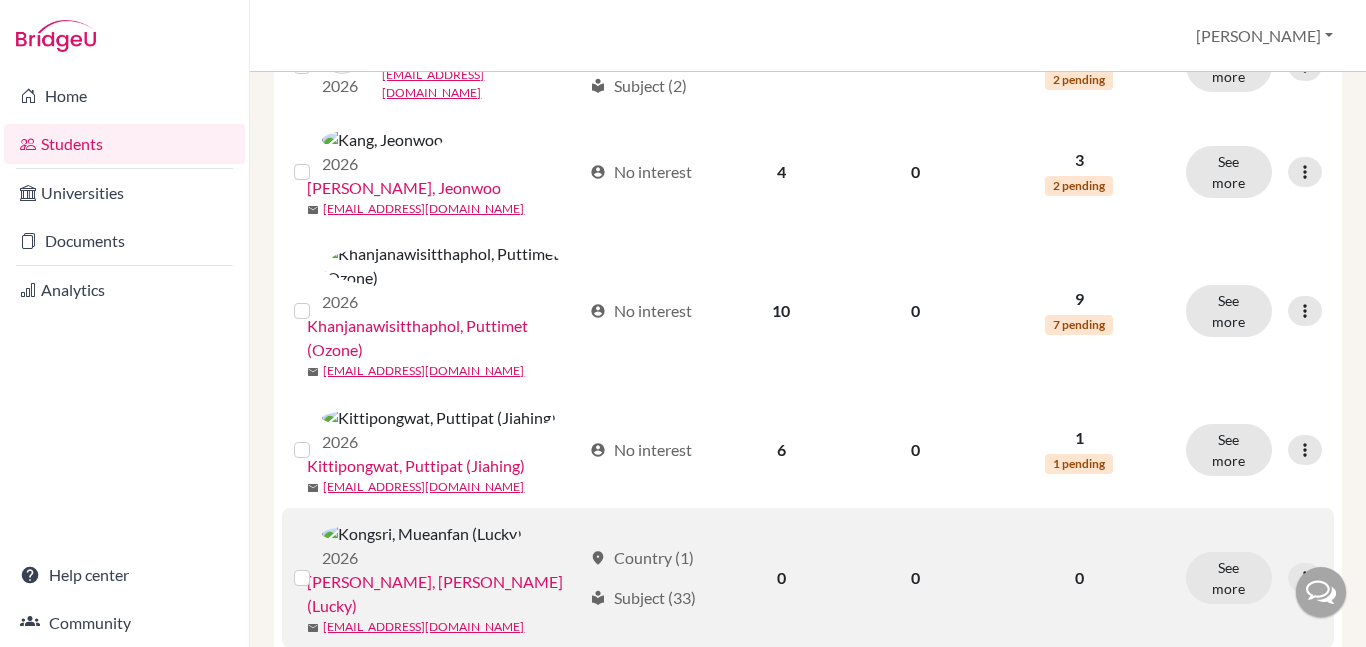 click at bounding box center (318, 566) 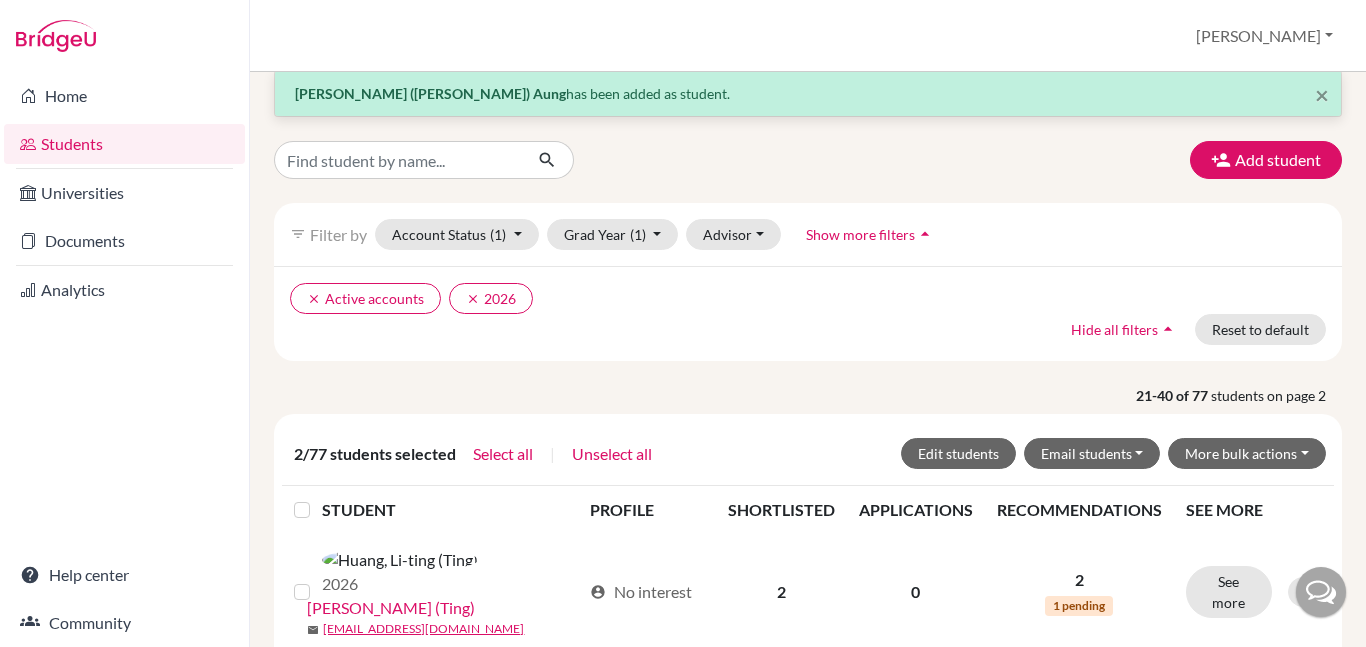 scroll, scrollTop: 23, scrollLeft: 0, axis: vertical 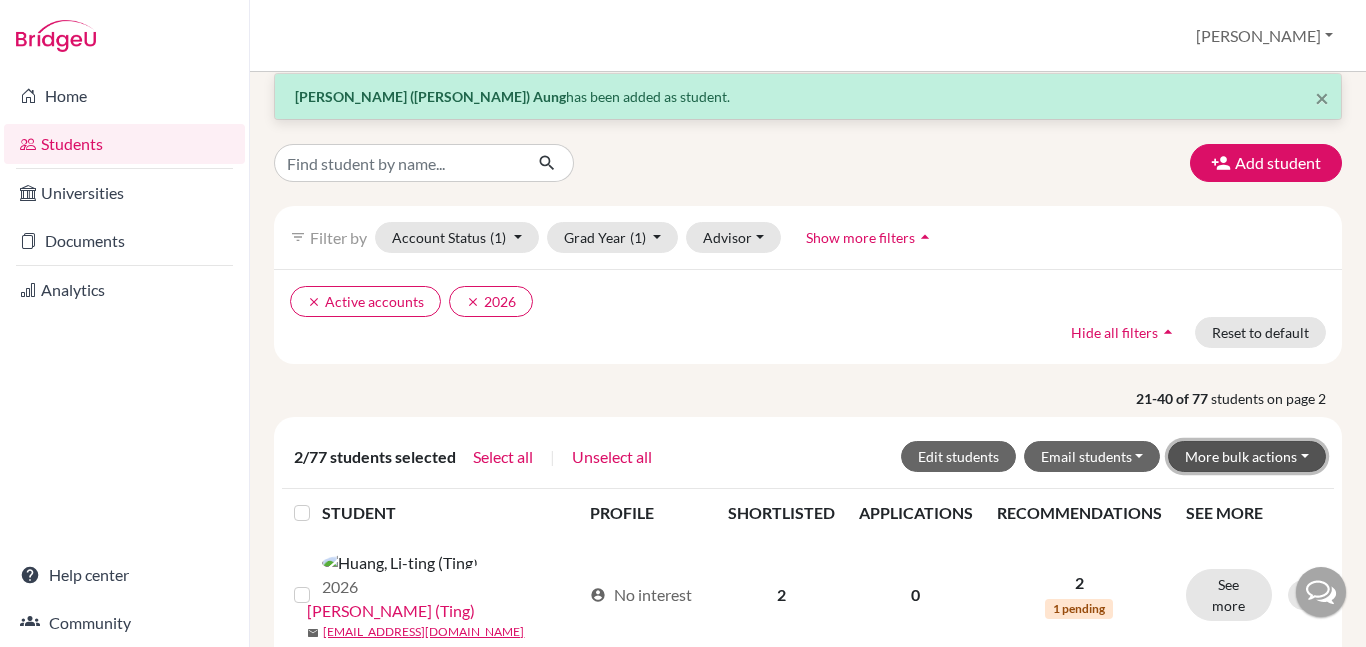 click on "More bulk actions" at bounding box center [1247, 456] 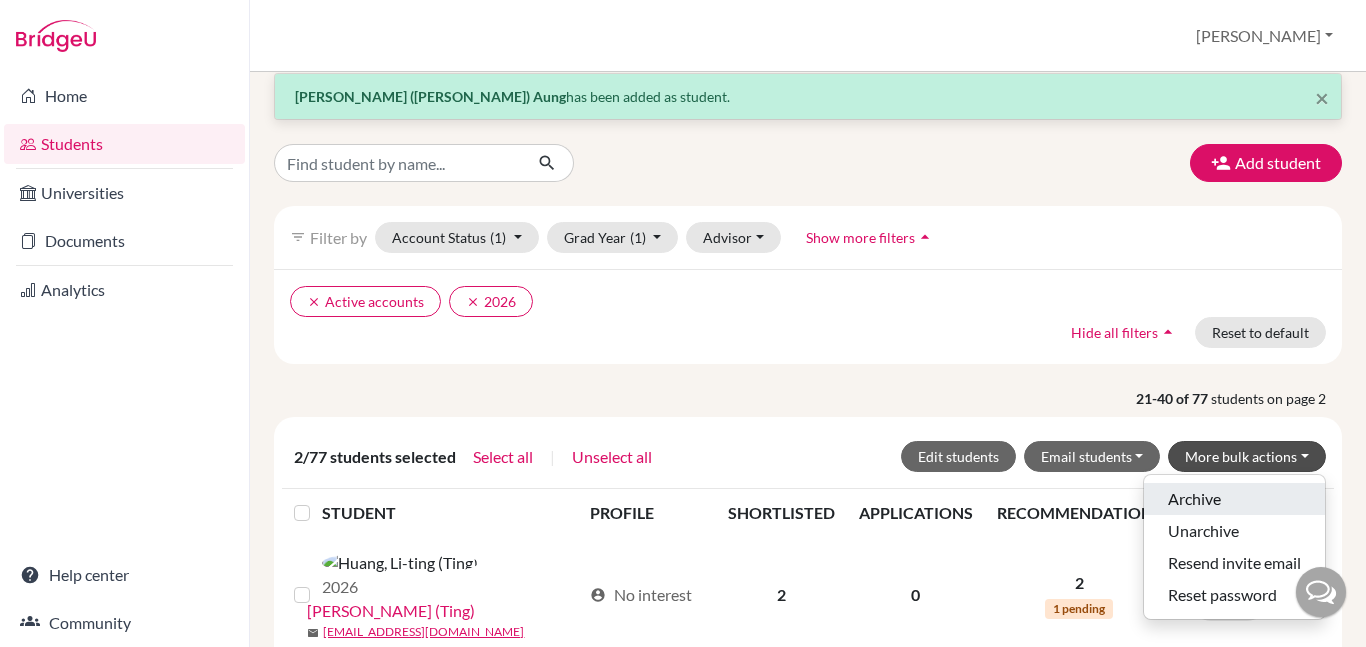 click on "Archive" at bounding box center [1234, 499] 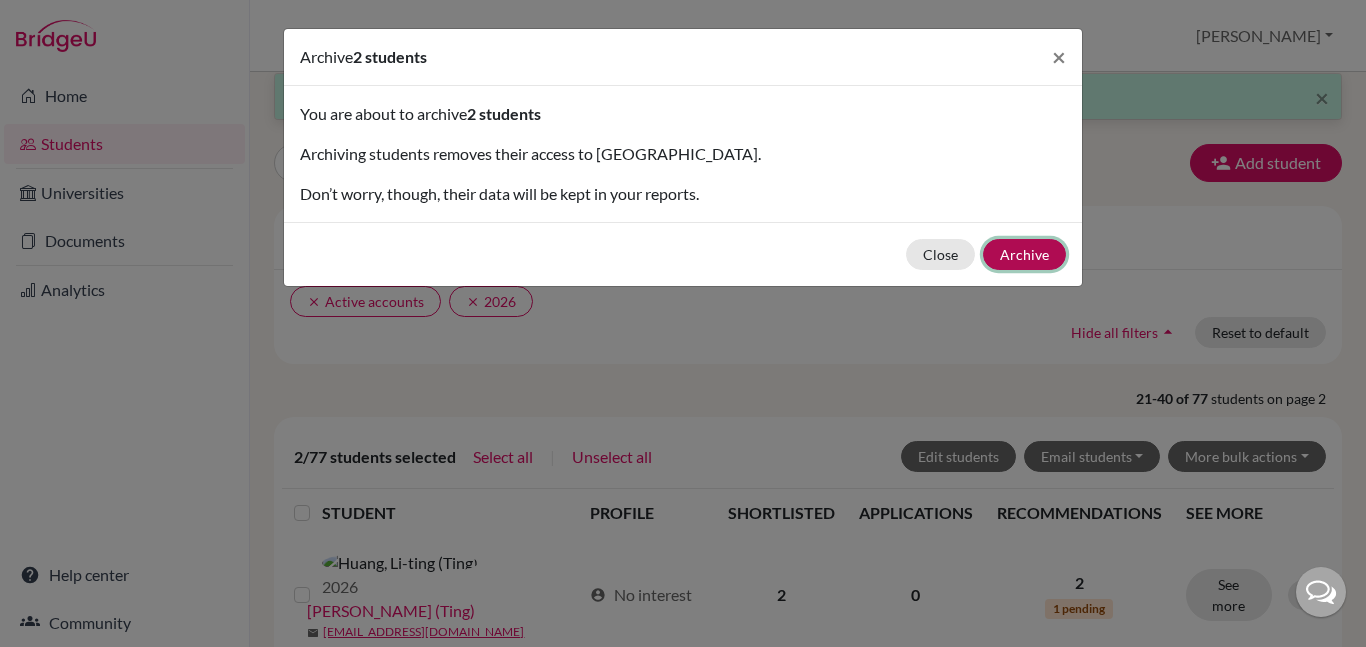 click on "Archive" at bounding box center (1024, 254) 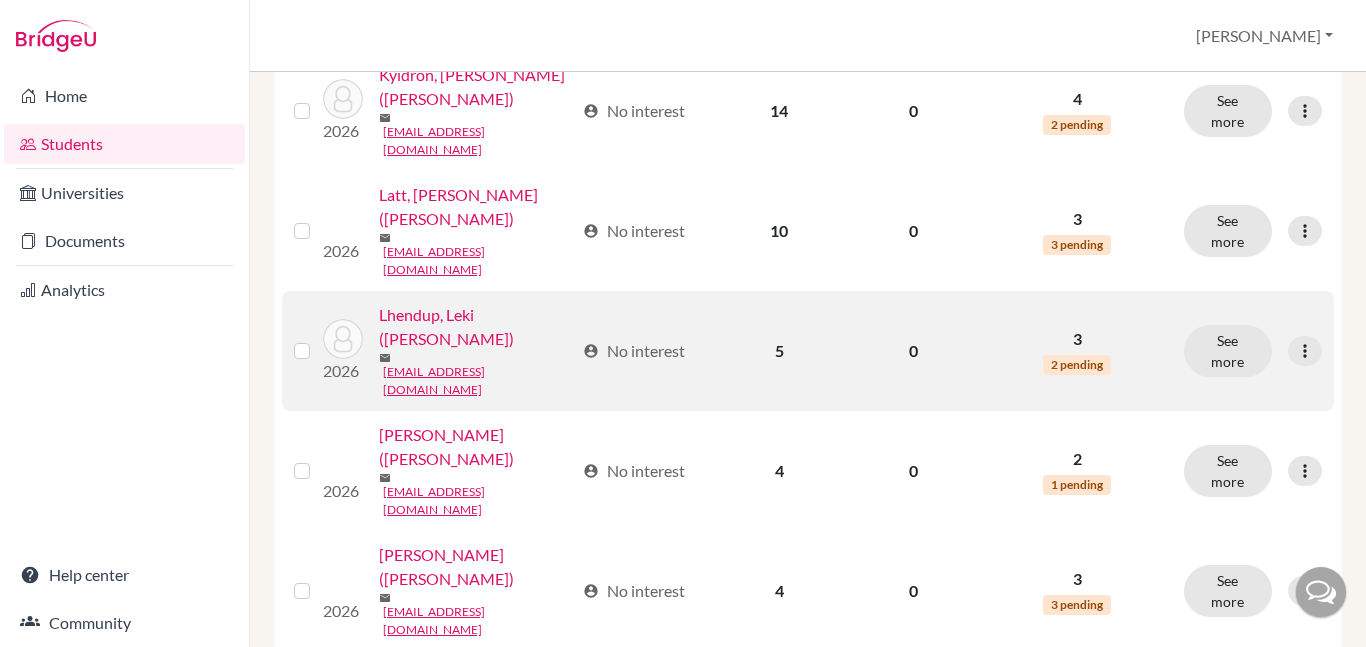 scroll, scrollTop: 1079, scrollLeft: 0, axis: vertical 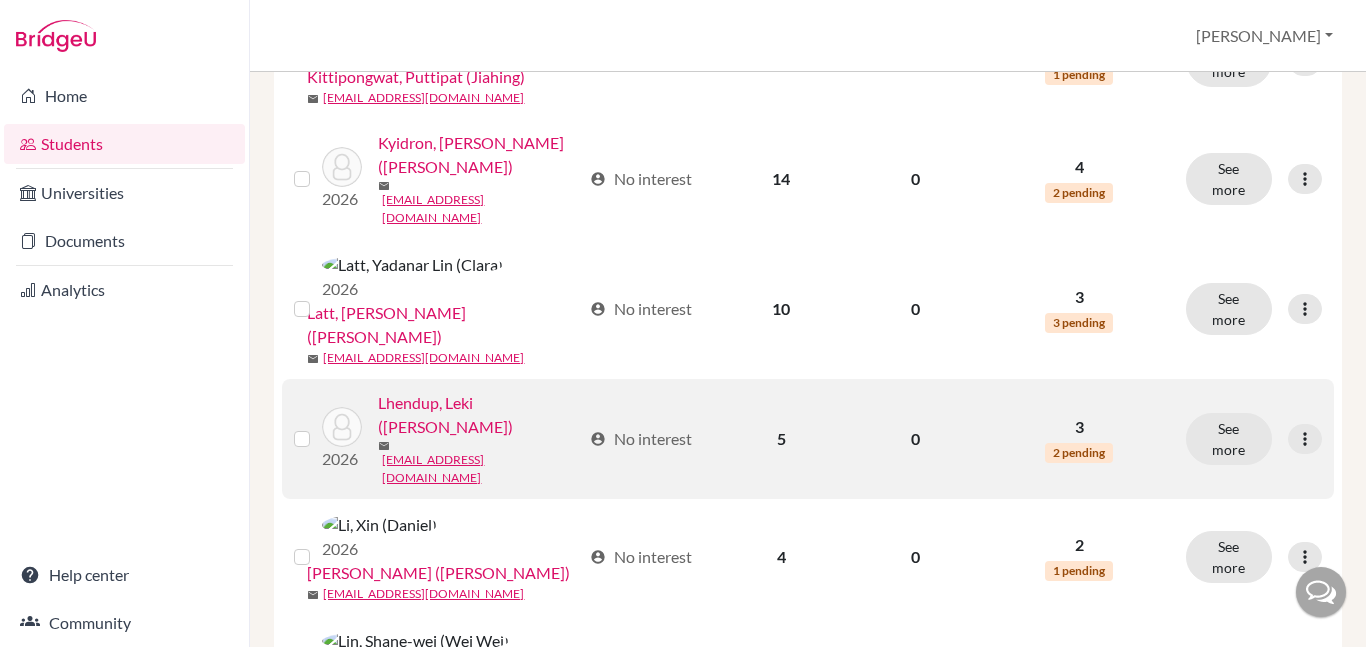 click on "mail [EMAIL_ADDRESS][DOMAIN_NAME]" at bounding box center [443, 710] 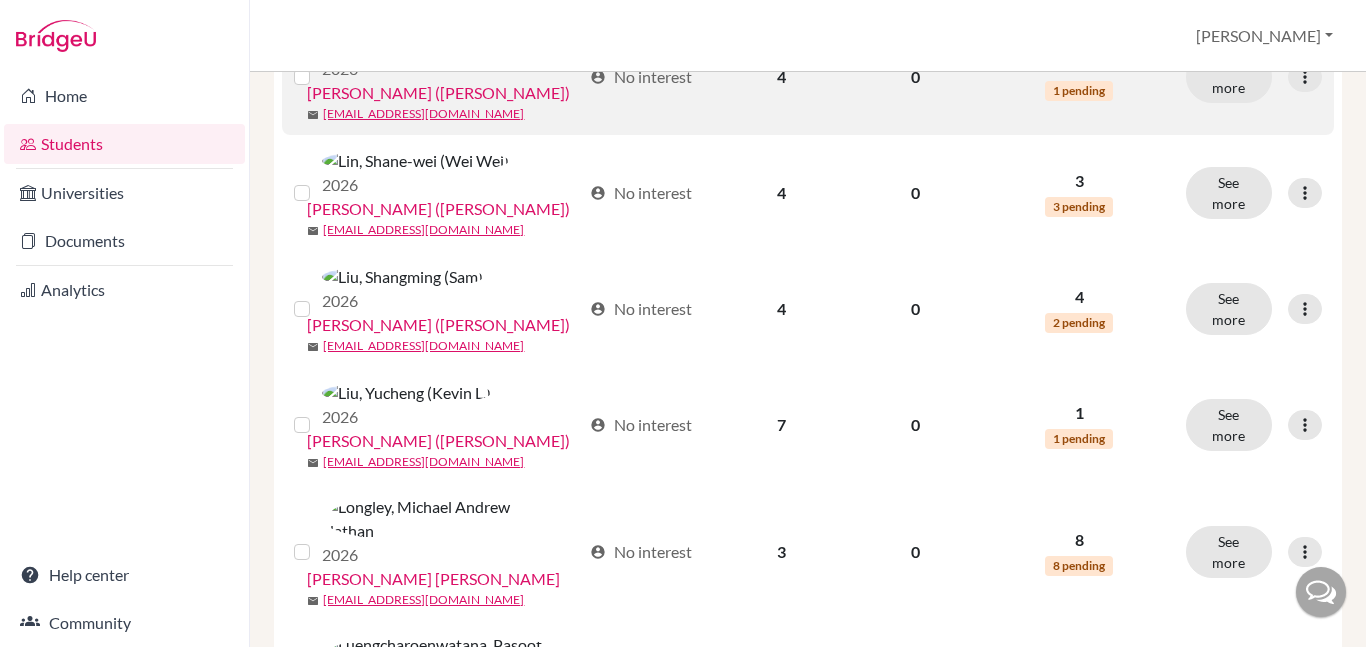 scroll, scrollTop: 1757, scrollLeft: 0, axis: vertical 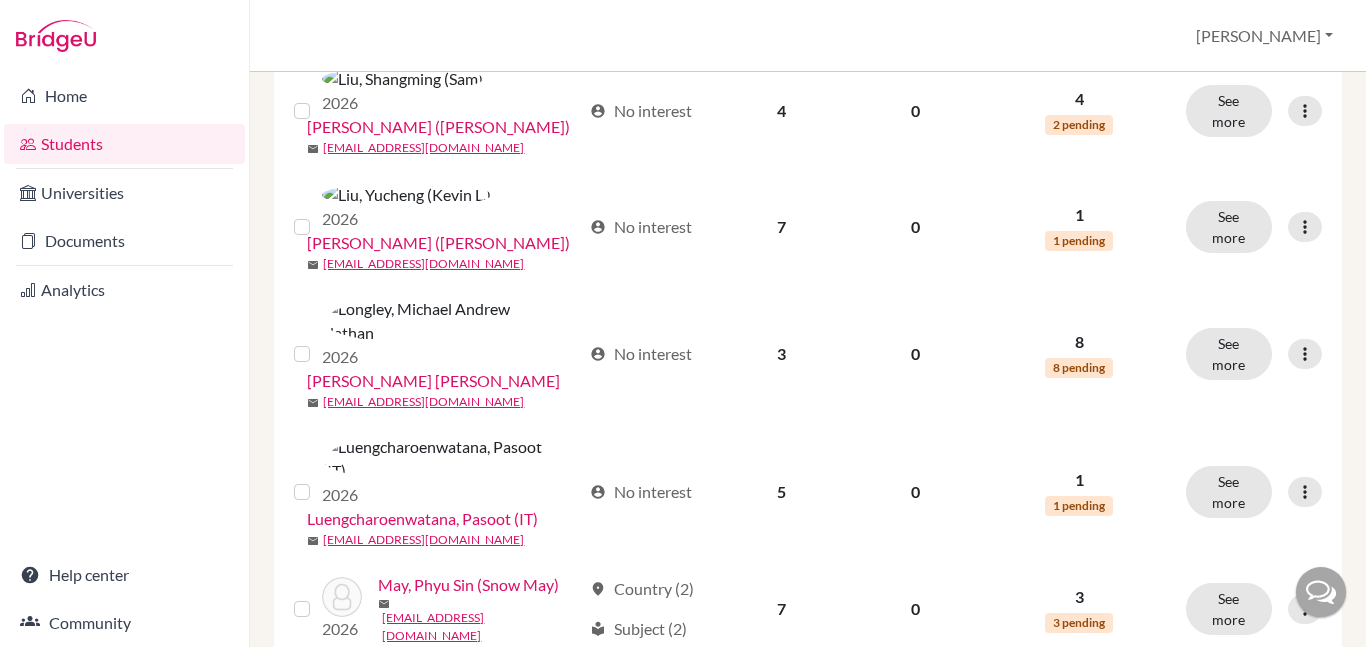 click on "3" at bounding box center (825, 1232) 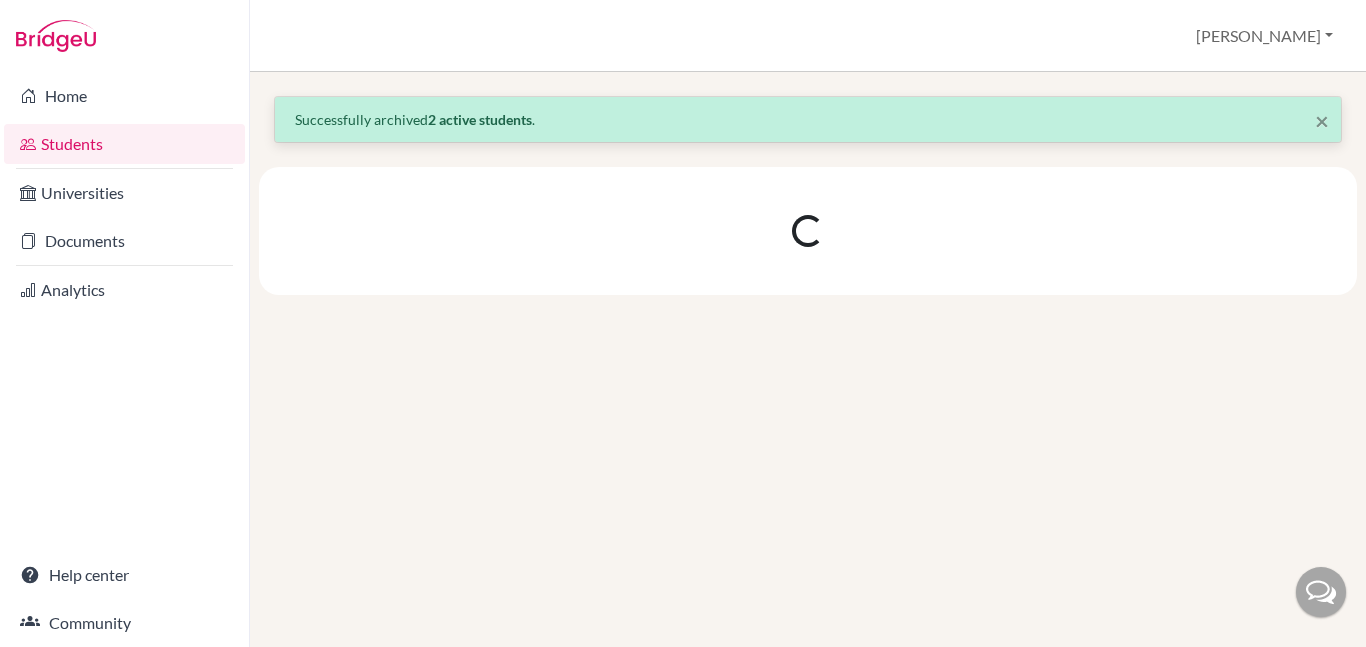 scroll, scrollTop: 0, scrollLeft: 0, axis: both 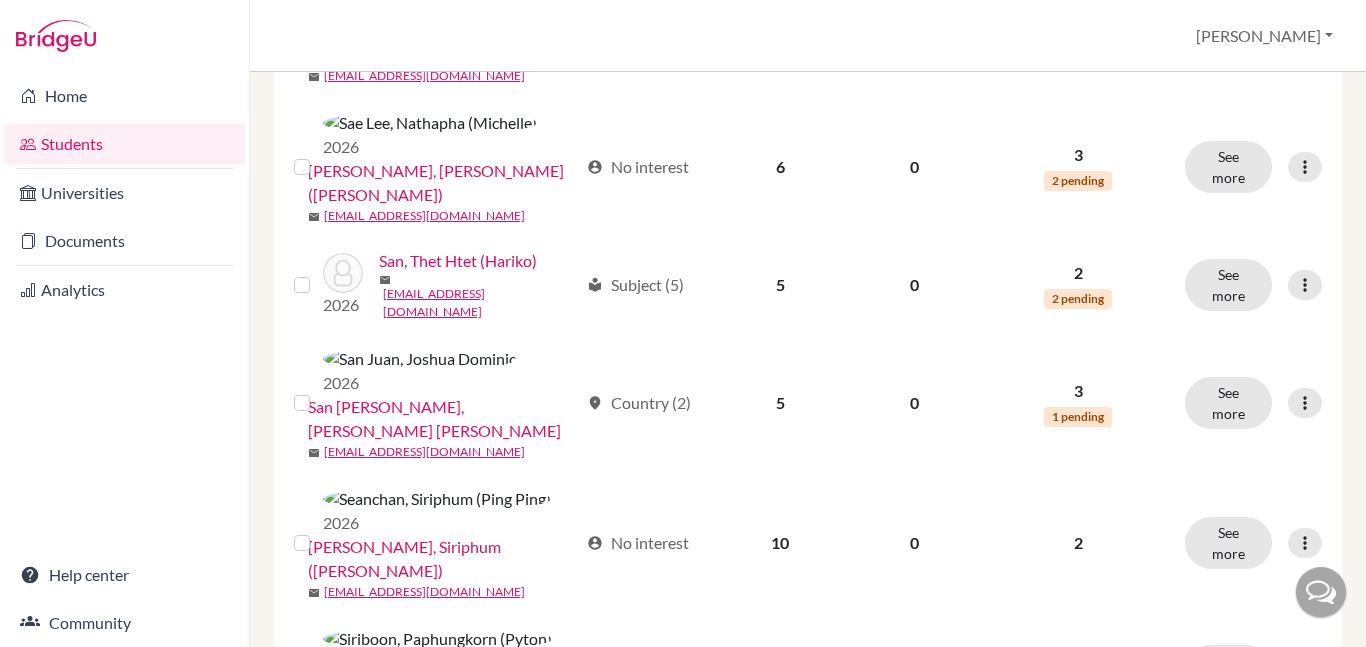 click on "4" at bounding box center (859, 1254) 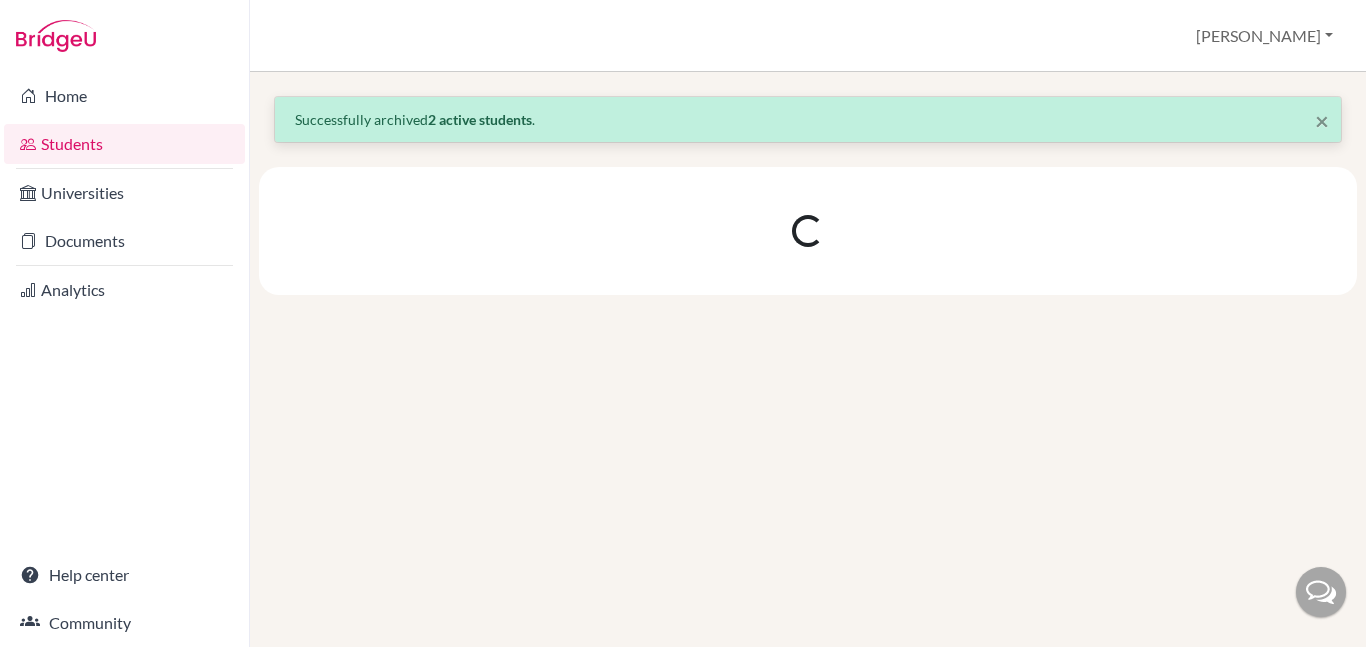 scroll, scrollTop: 0, scrollLeft: 0, axis: both 